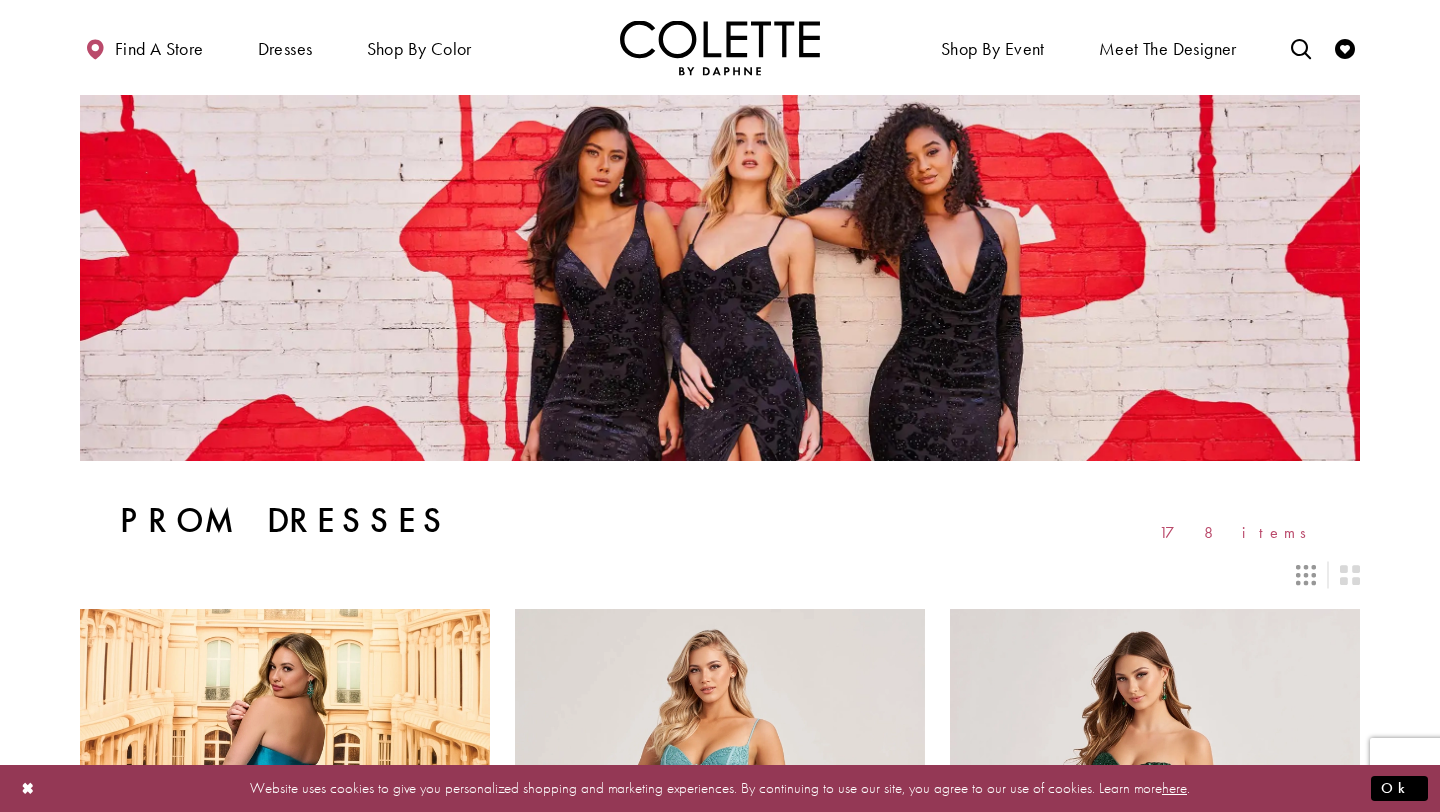 scroll, scrollTop: 0, scrollLeft: 0, axis: both 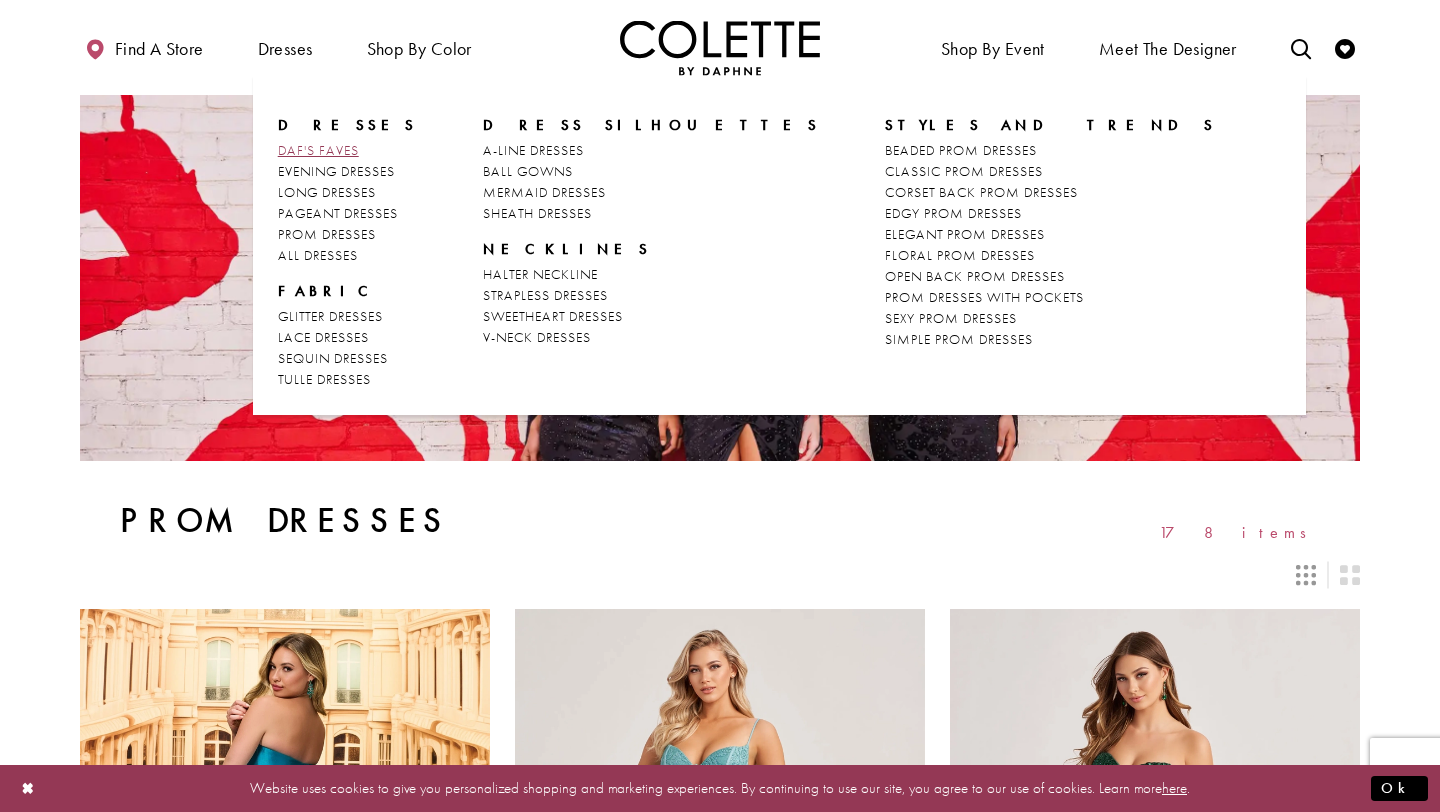 click on "DAF'S FAVES" at bounding box center [318, 150] 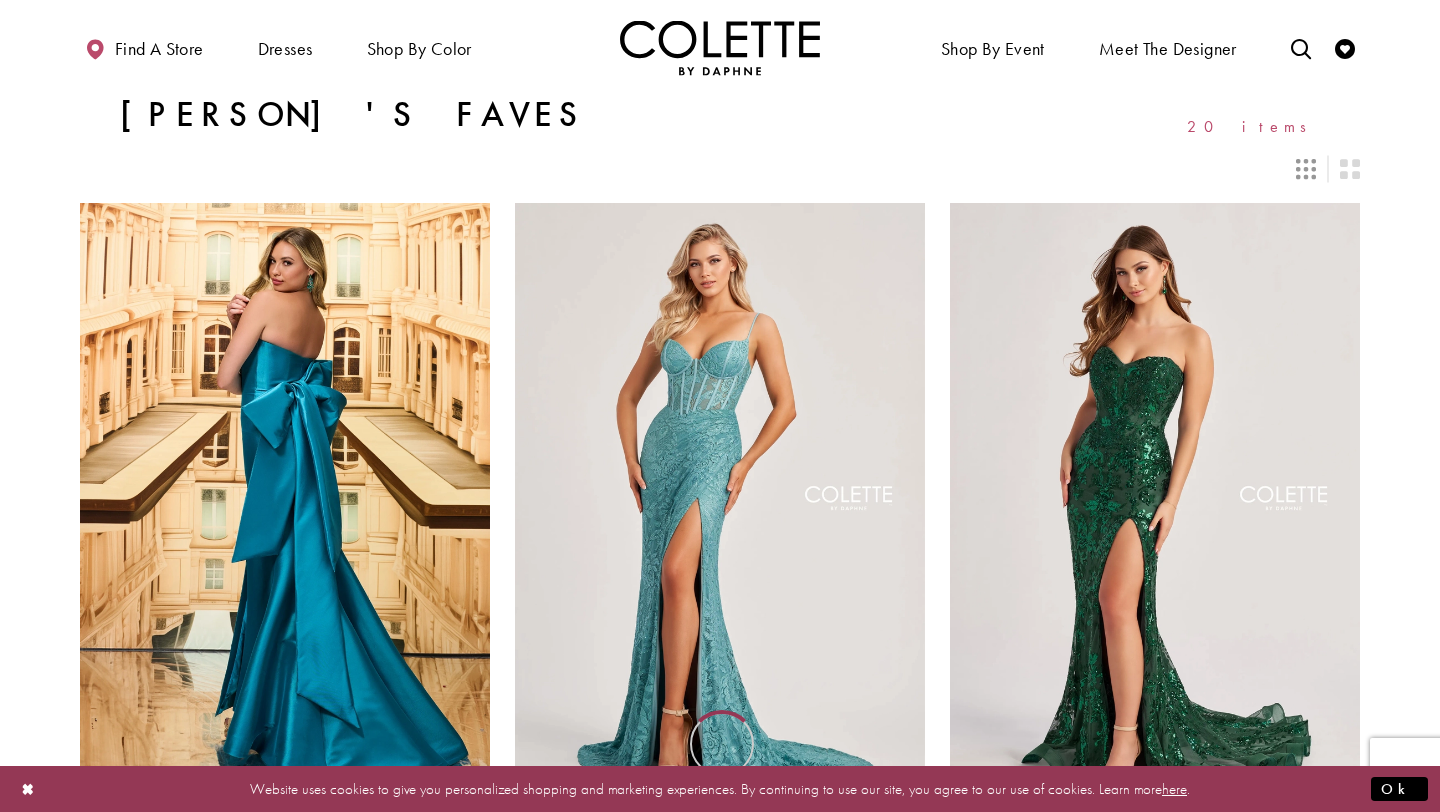scroll, scrollTop: 4, scrollLeft: 0, axis: vertical 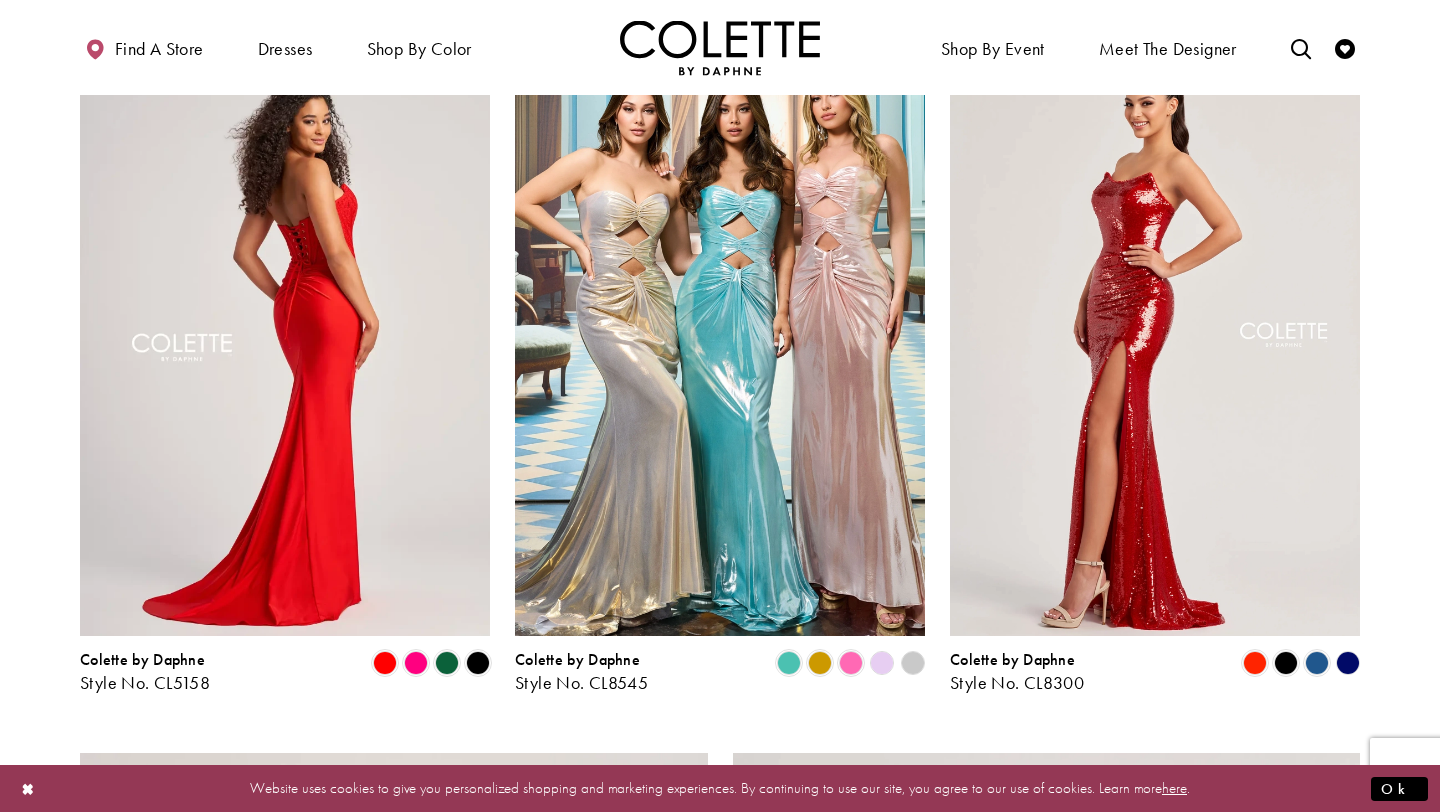 click at bounding box center (285, 338) 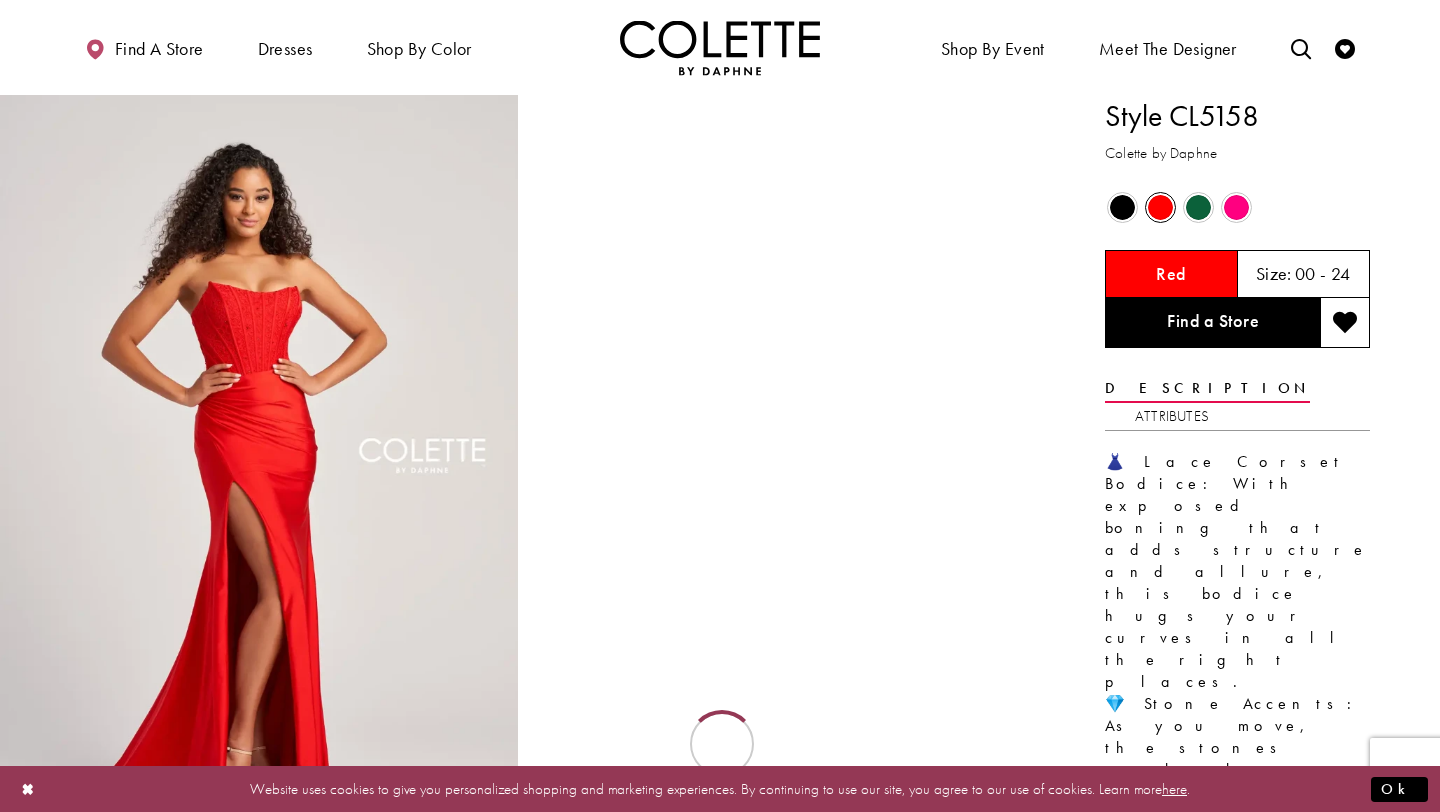 scroll, scrollTop: 0, scrollLeft: 0, axis: both 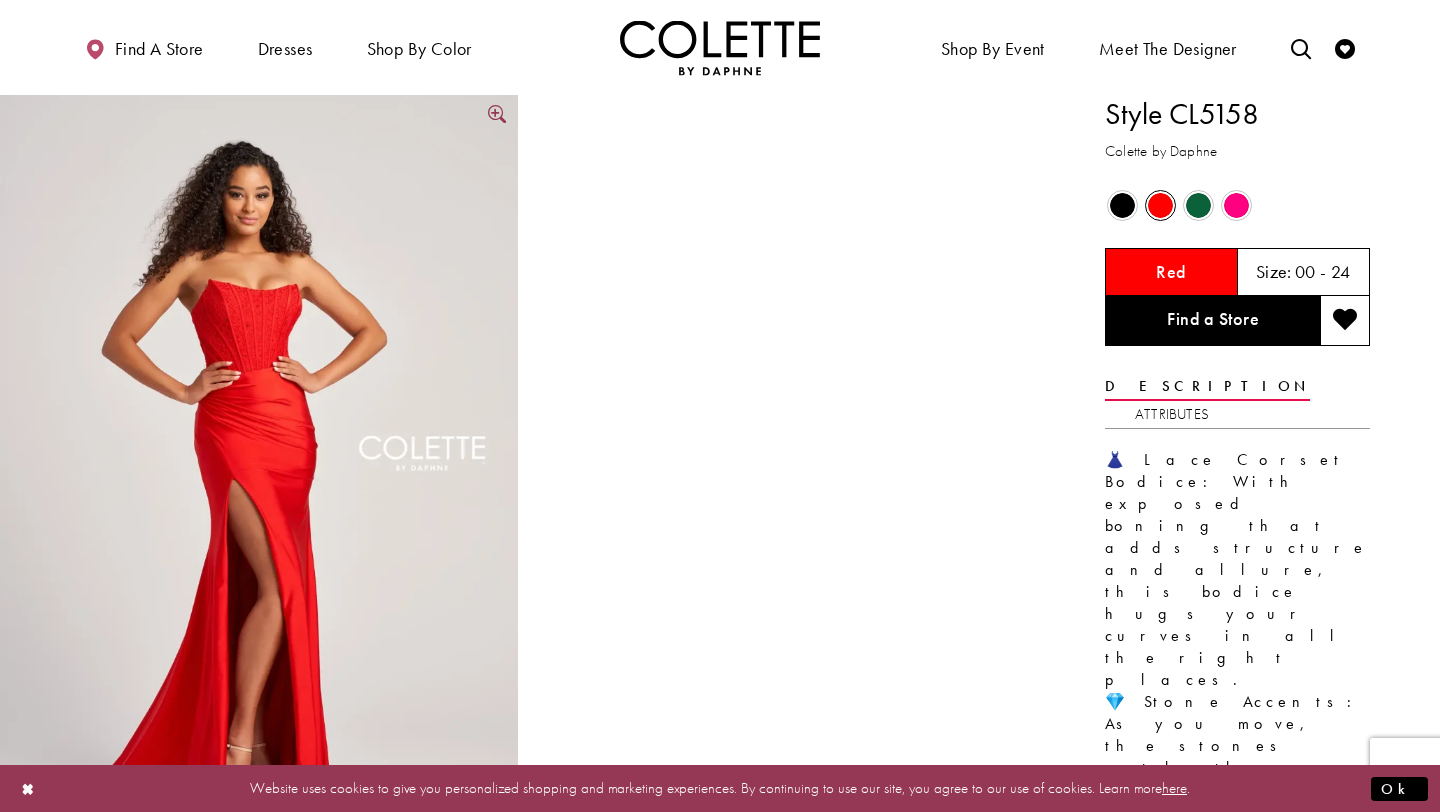click at bounding box center [259, 481] 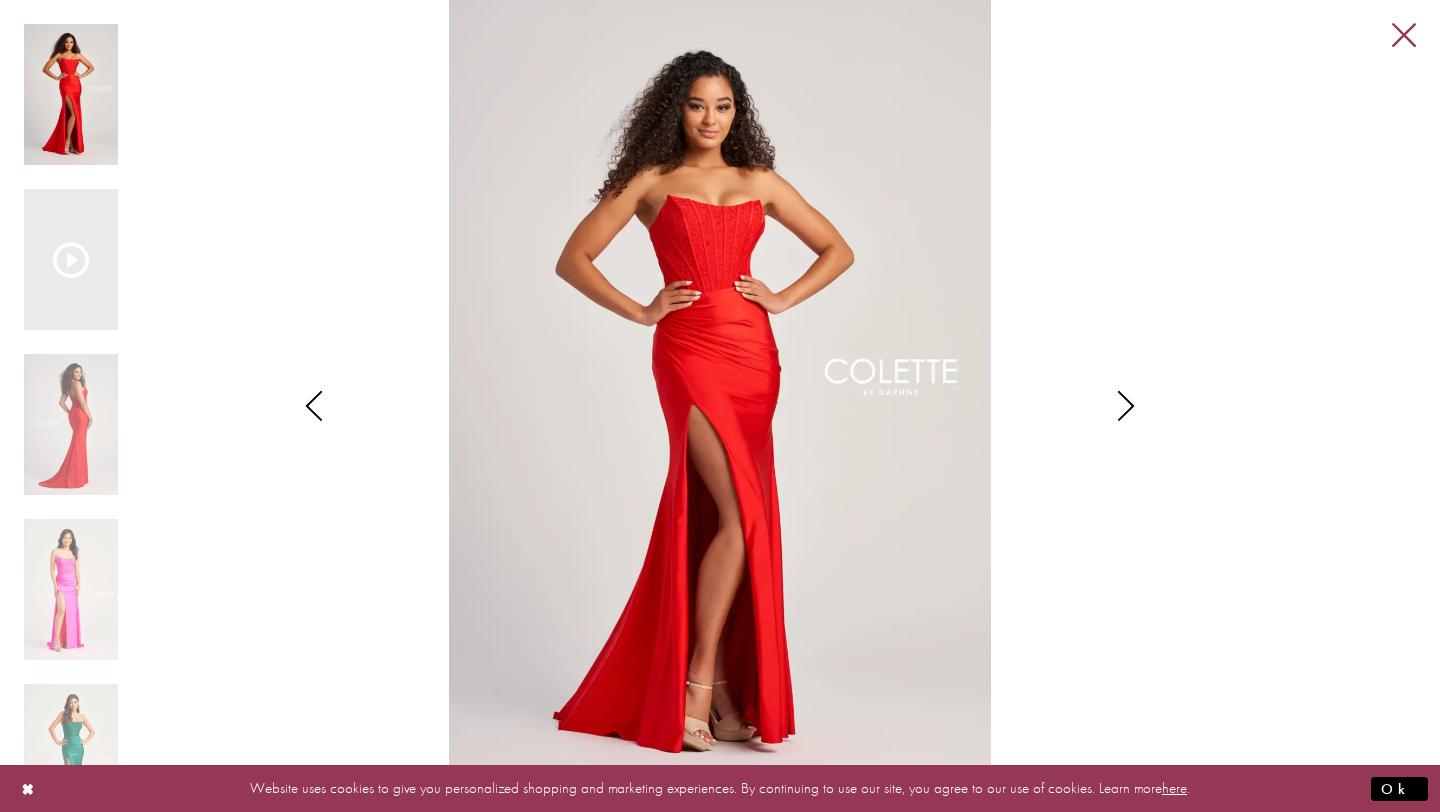 click on "Close" at bounding box center (1404, 36) 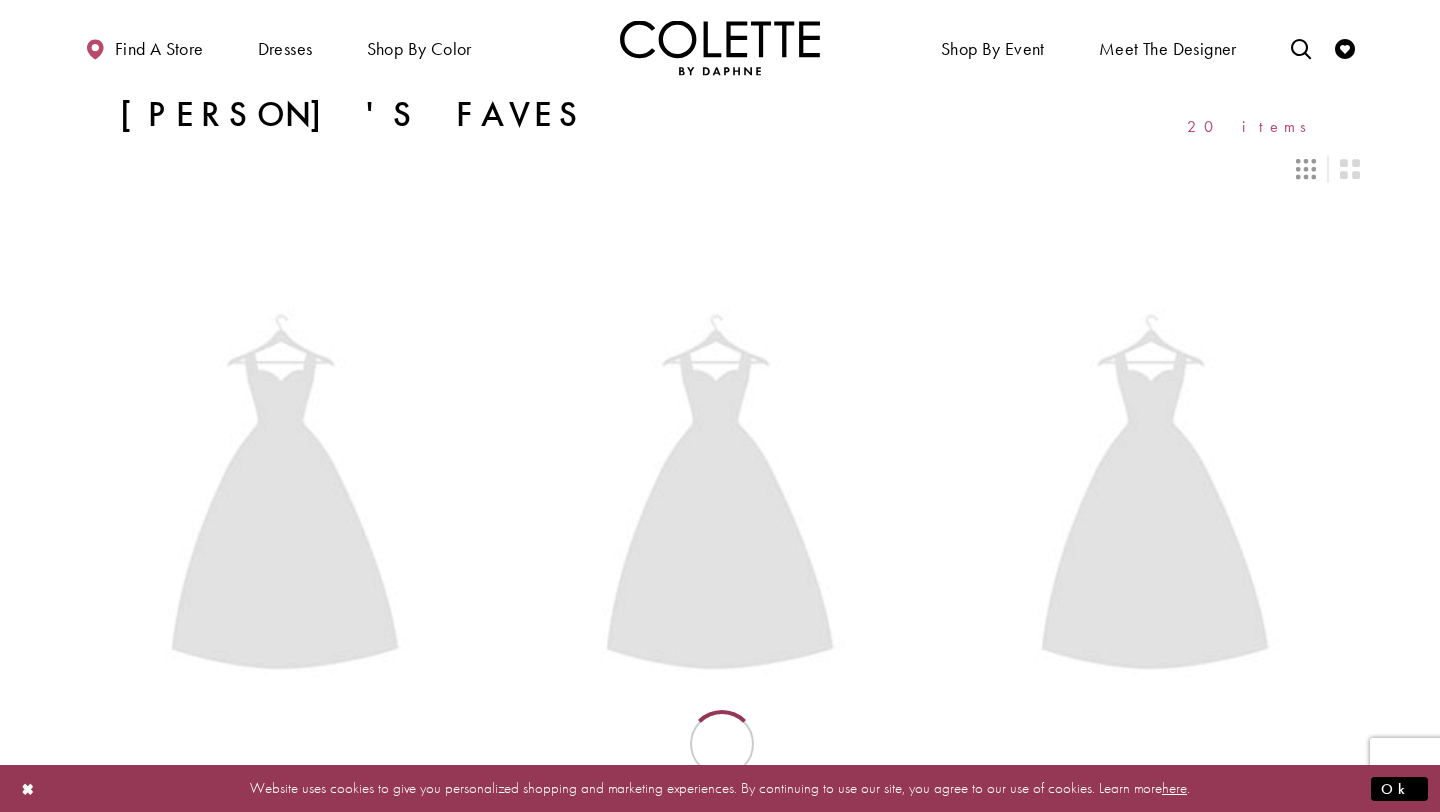 scroll, scrollTop: 2303, scrollLeft: 0, axis: vertical 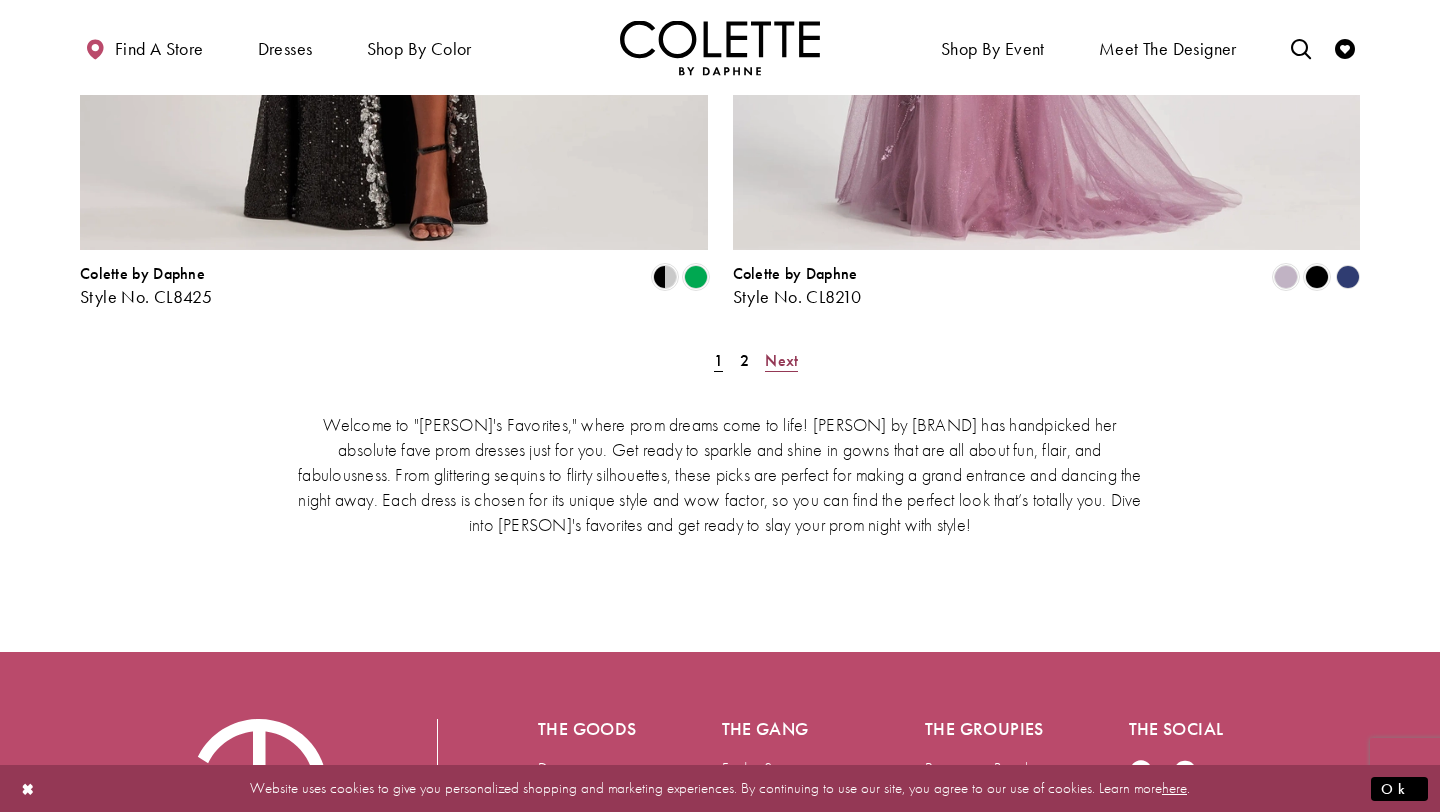 click on "Next" at bounding box center [781, 360] 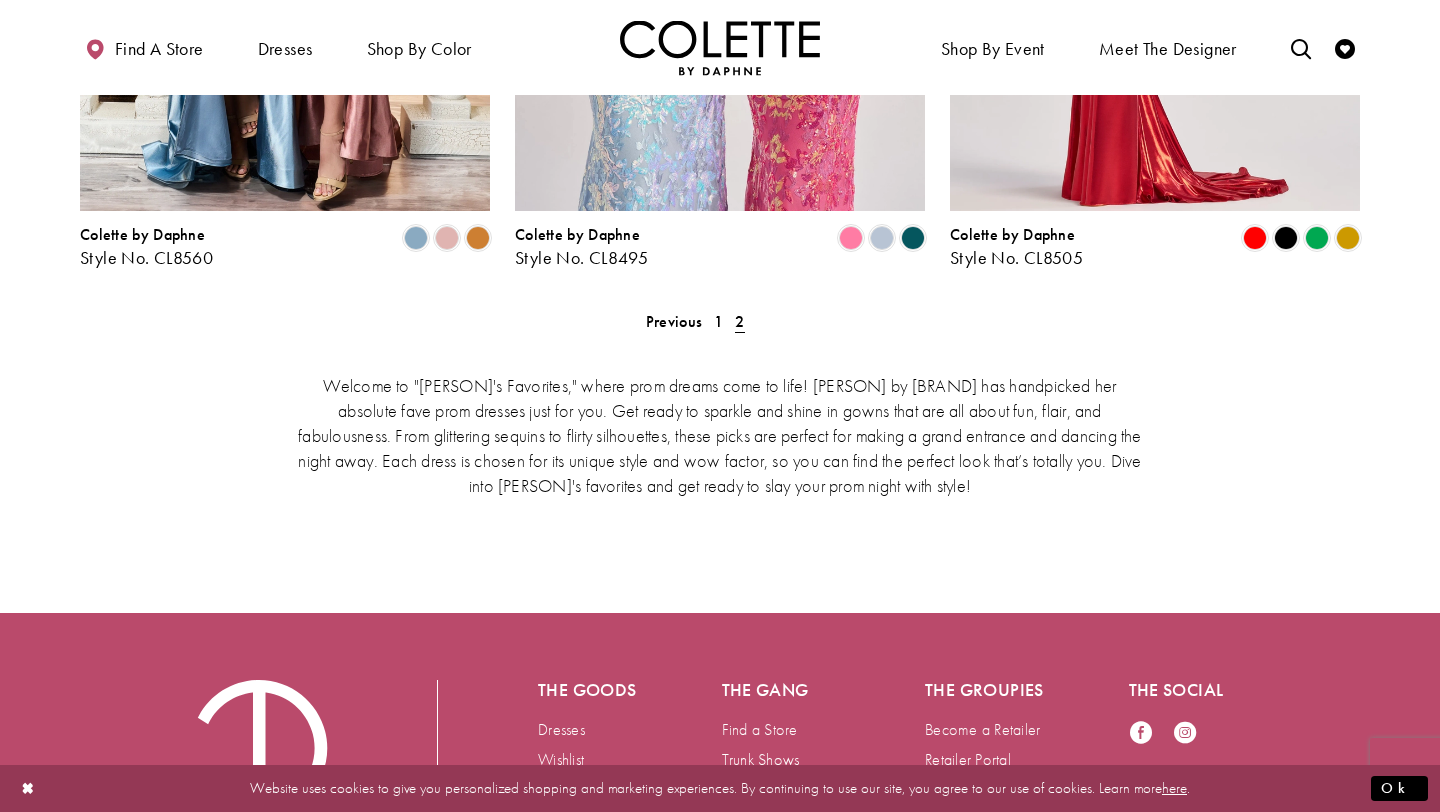 scroll, scrollTop: 1169, scrollLeft: 0, axis: vertical 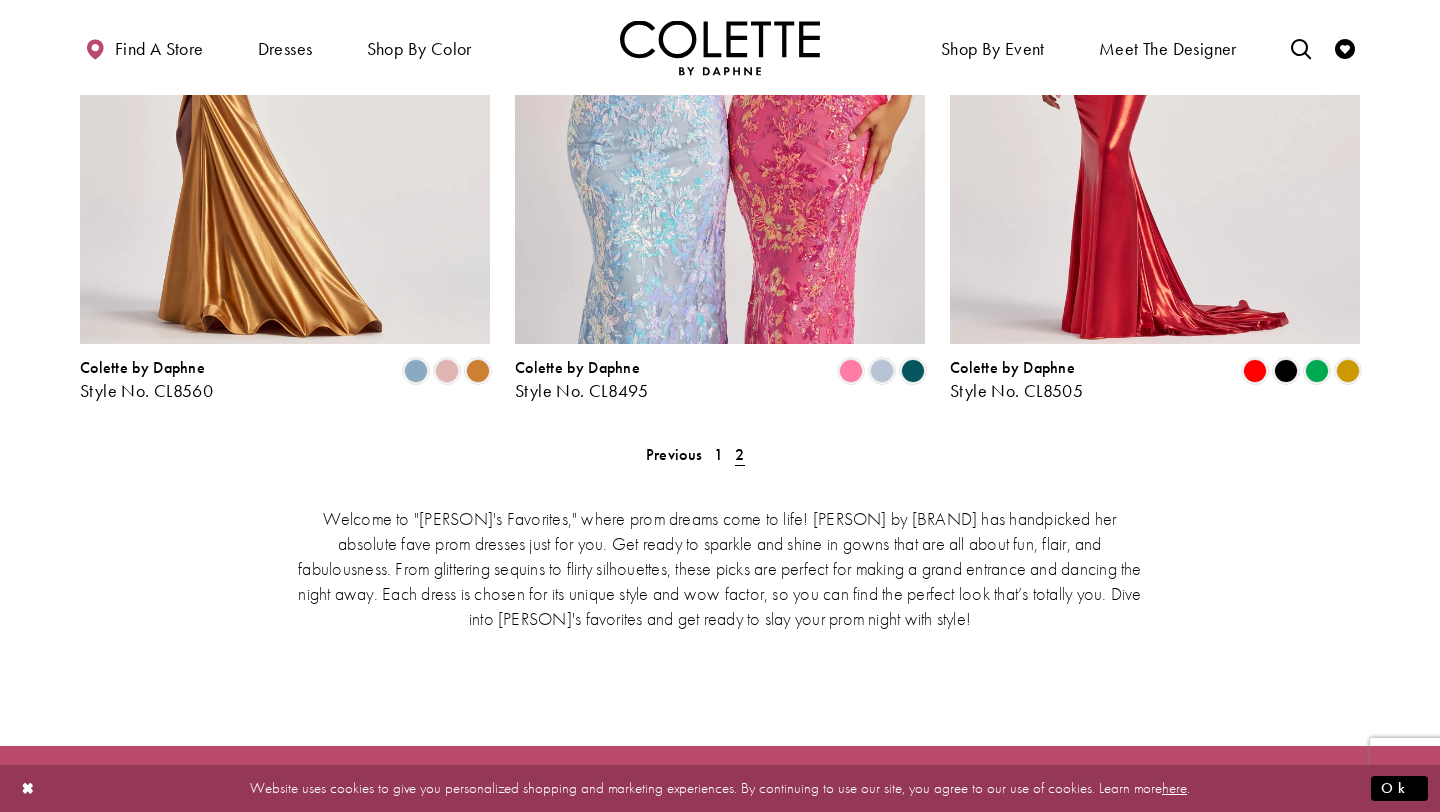 click at bounding box center (285, 45) 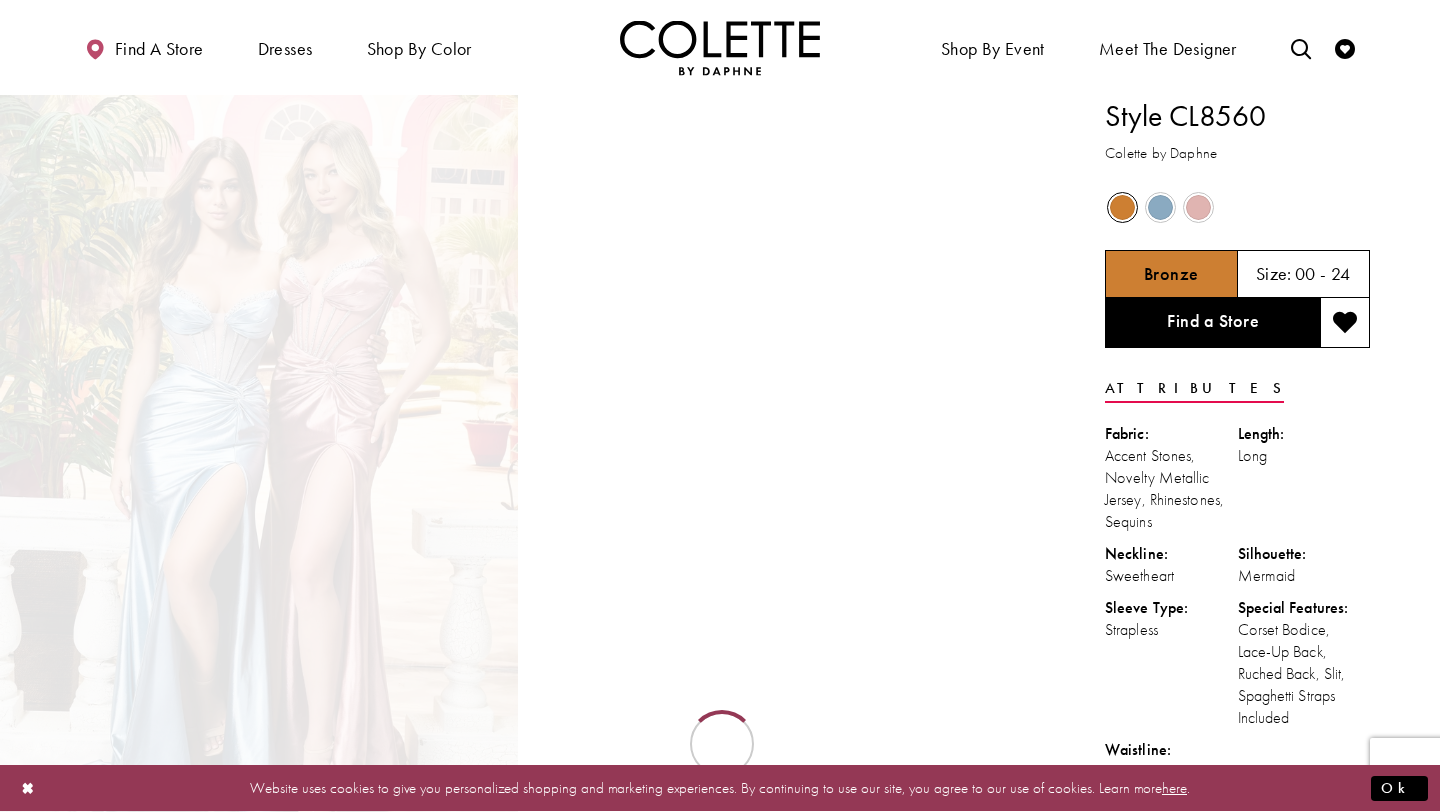 scroll, scrollTop: 0, scrollLeft: 0, axis: both 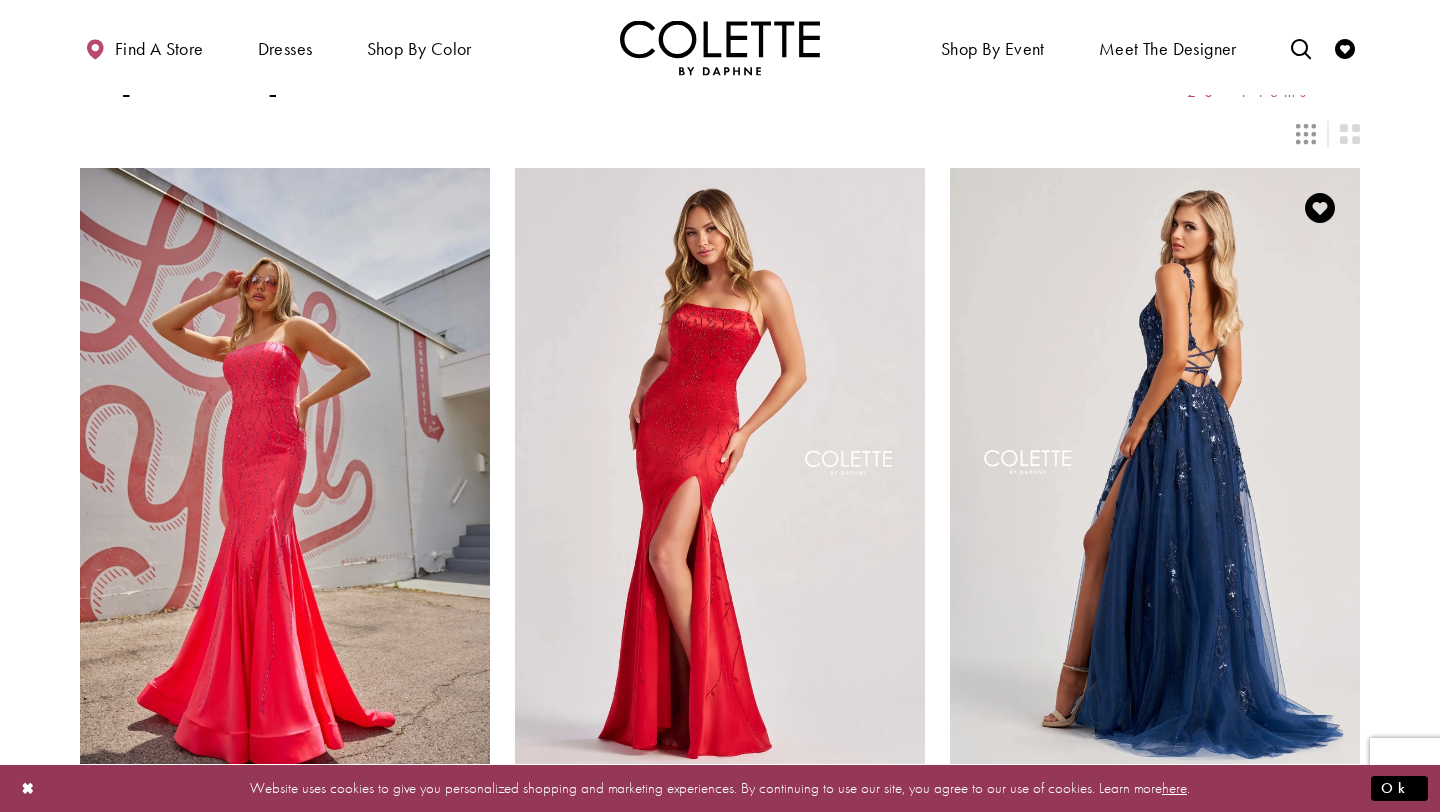 click at bounding box center [1155, 466] 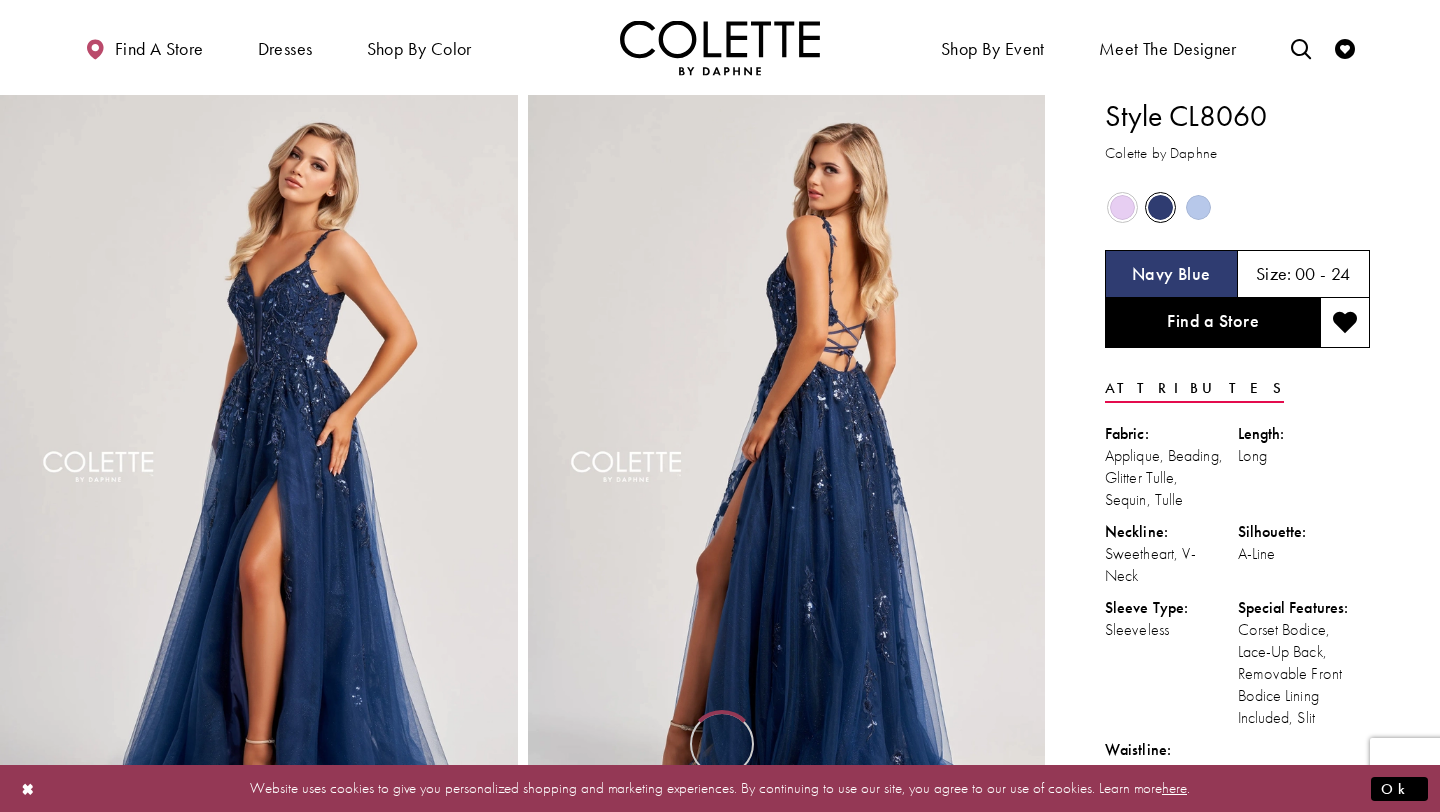scroll, scrollTop: 0, scrollLeft: 0, axis: both 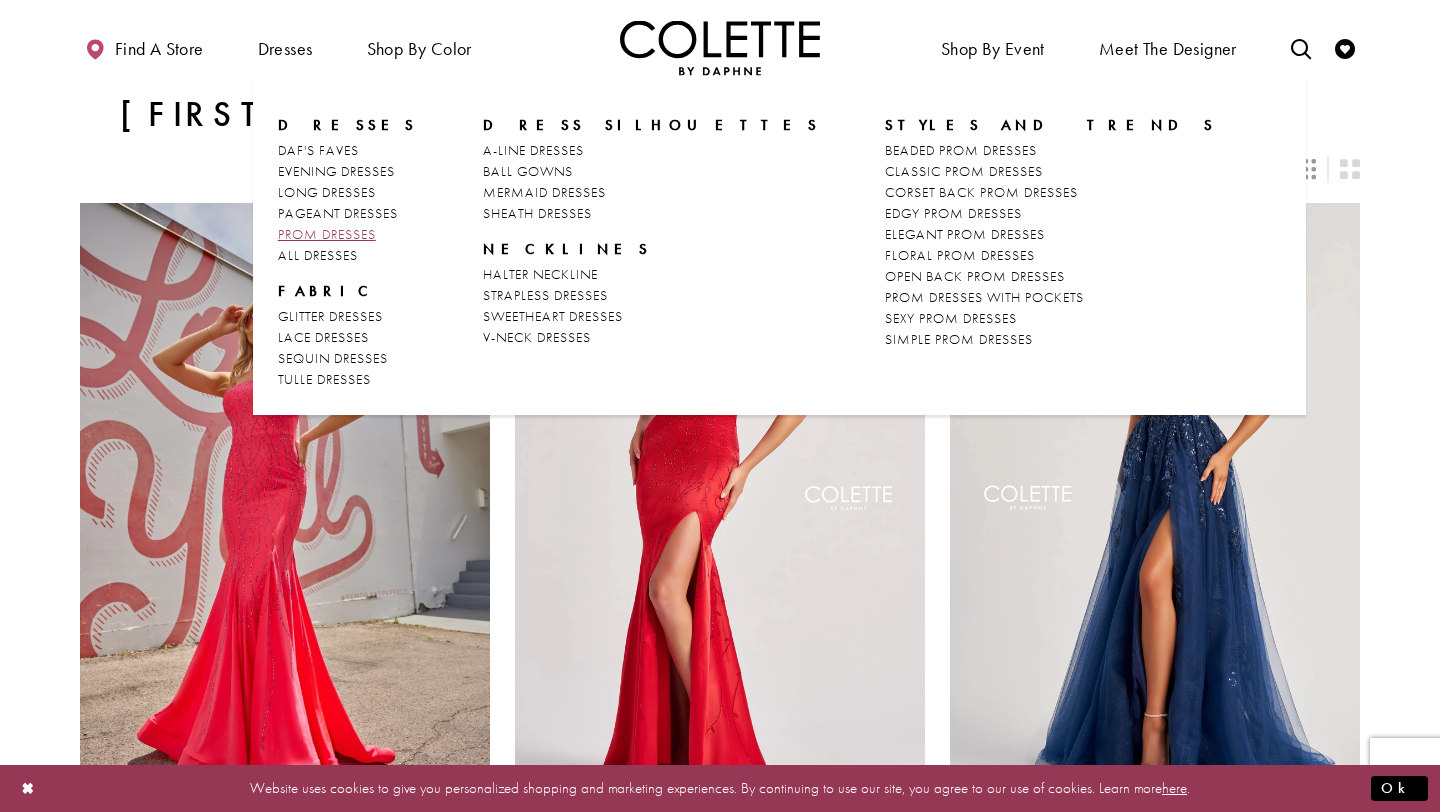 click on "PROM DRESSES" at bounding box center [327, 234] 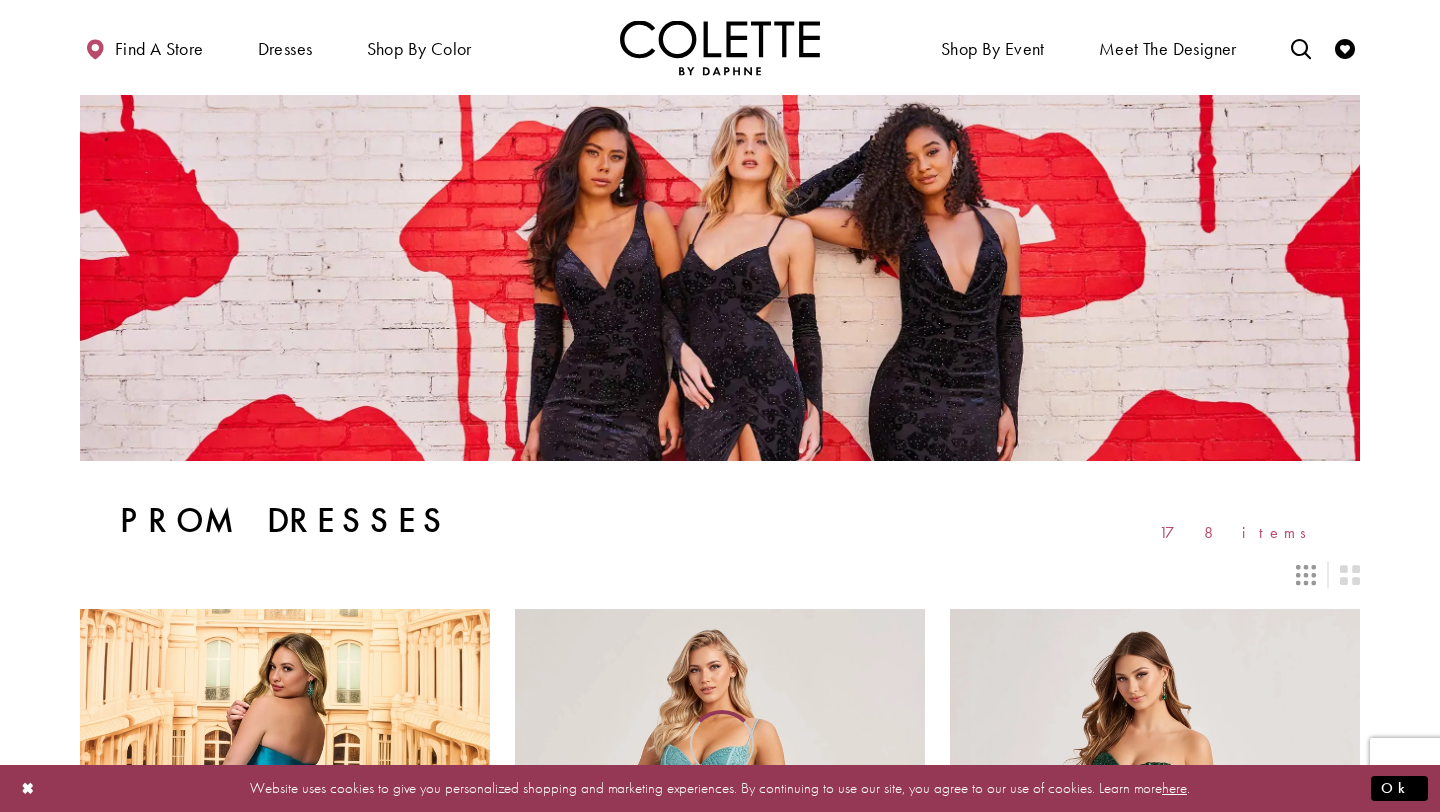 scroll, scrollTop: 0, scrollLeft: 0, axis: both 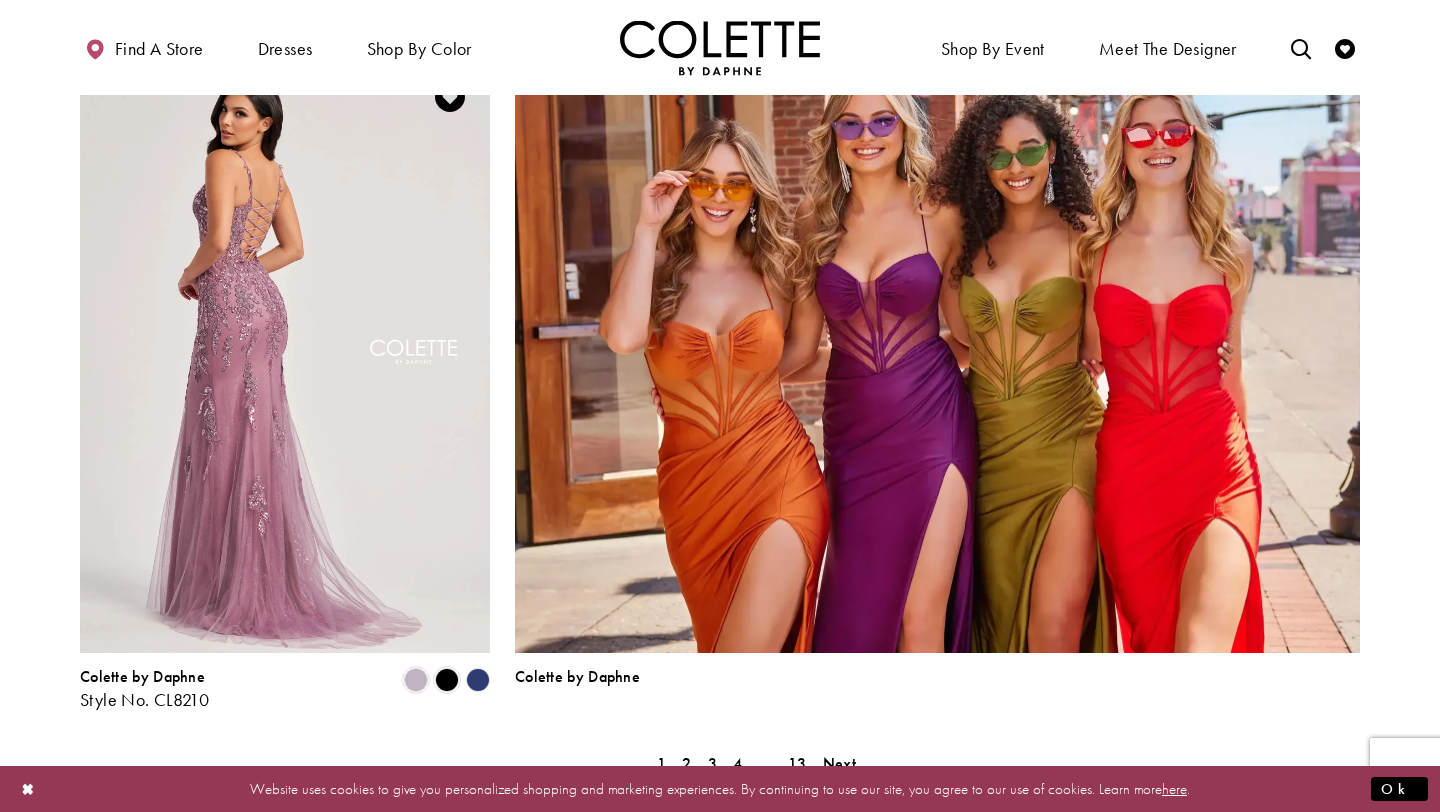 click at bounding box center (285, 355) 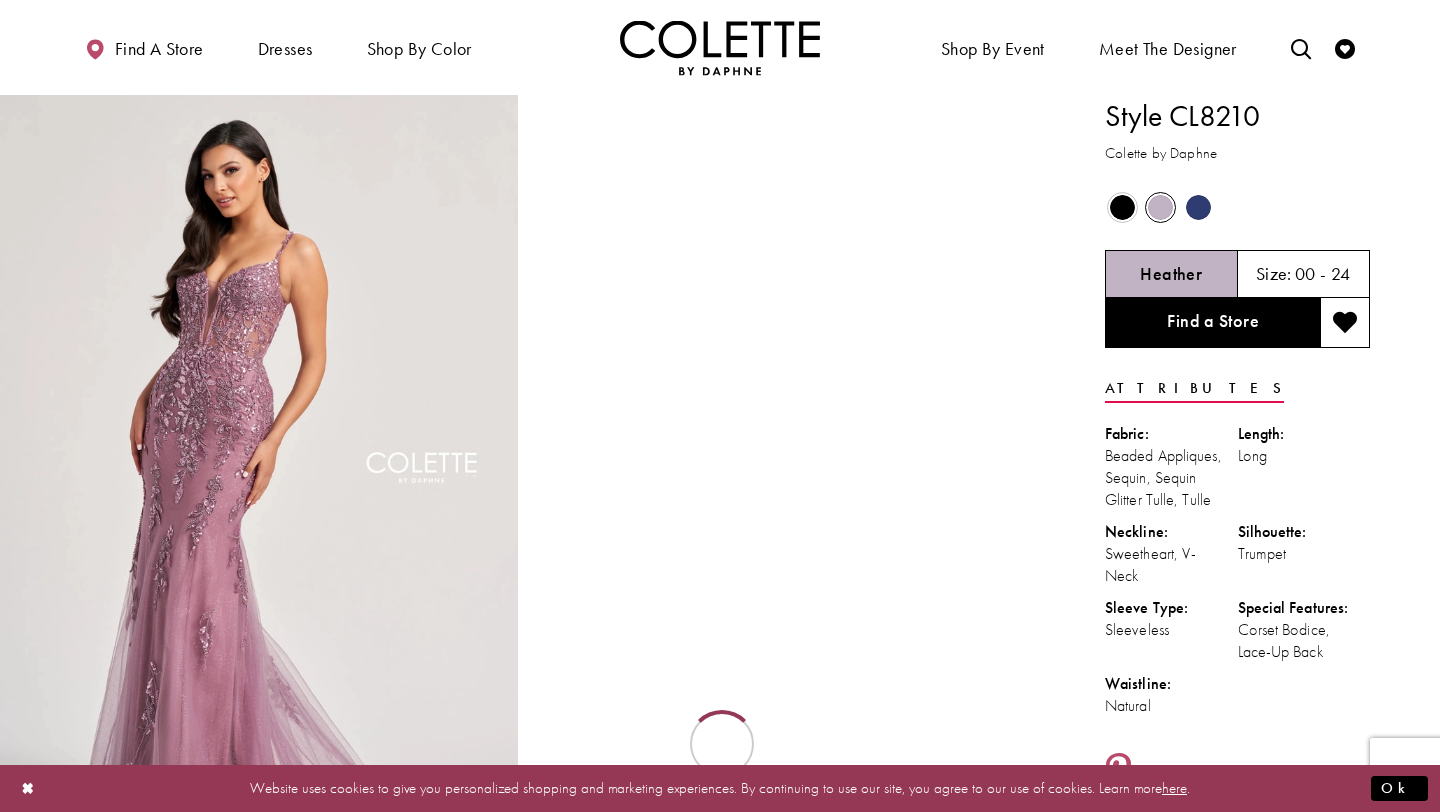 scroll, scrollTop: 0, scrollLeft: 0, axis: both 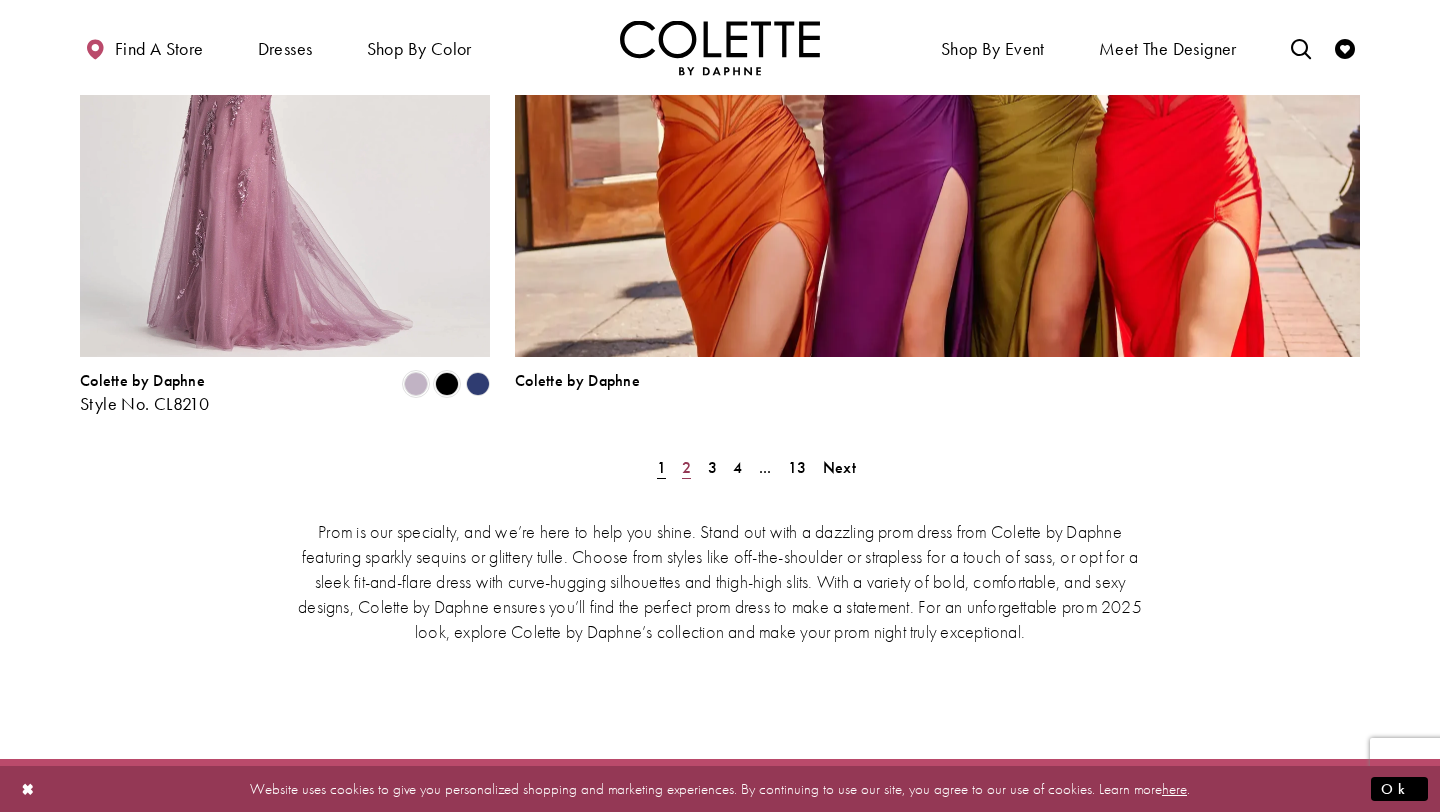click on "2" at bounding box center [686, 467] 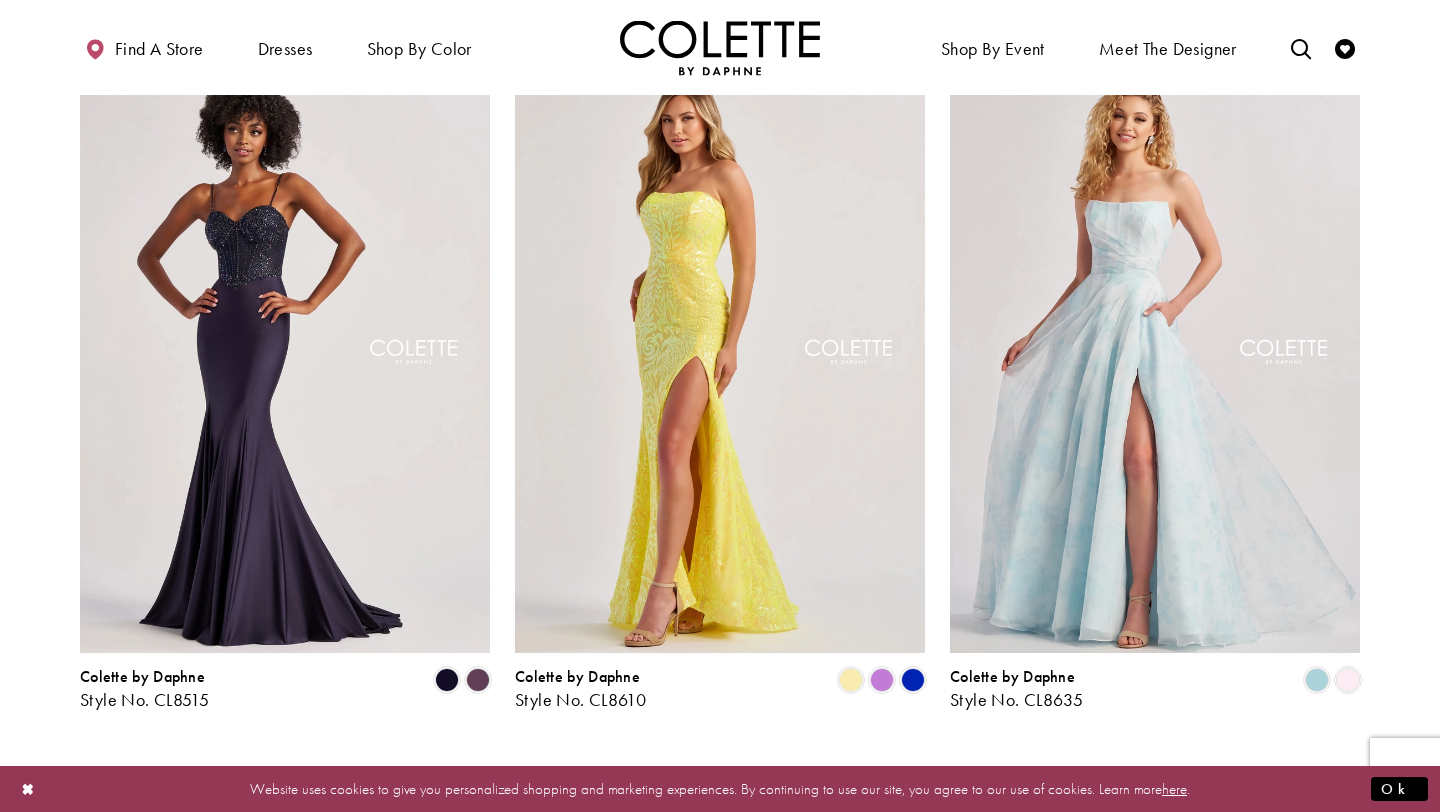 scroll, scrollTop: 1992, scrollLeft: 0, axis: vertical 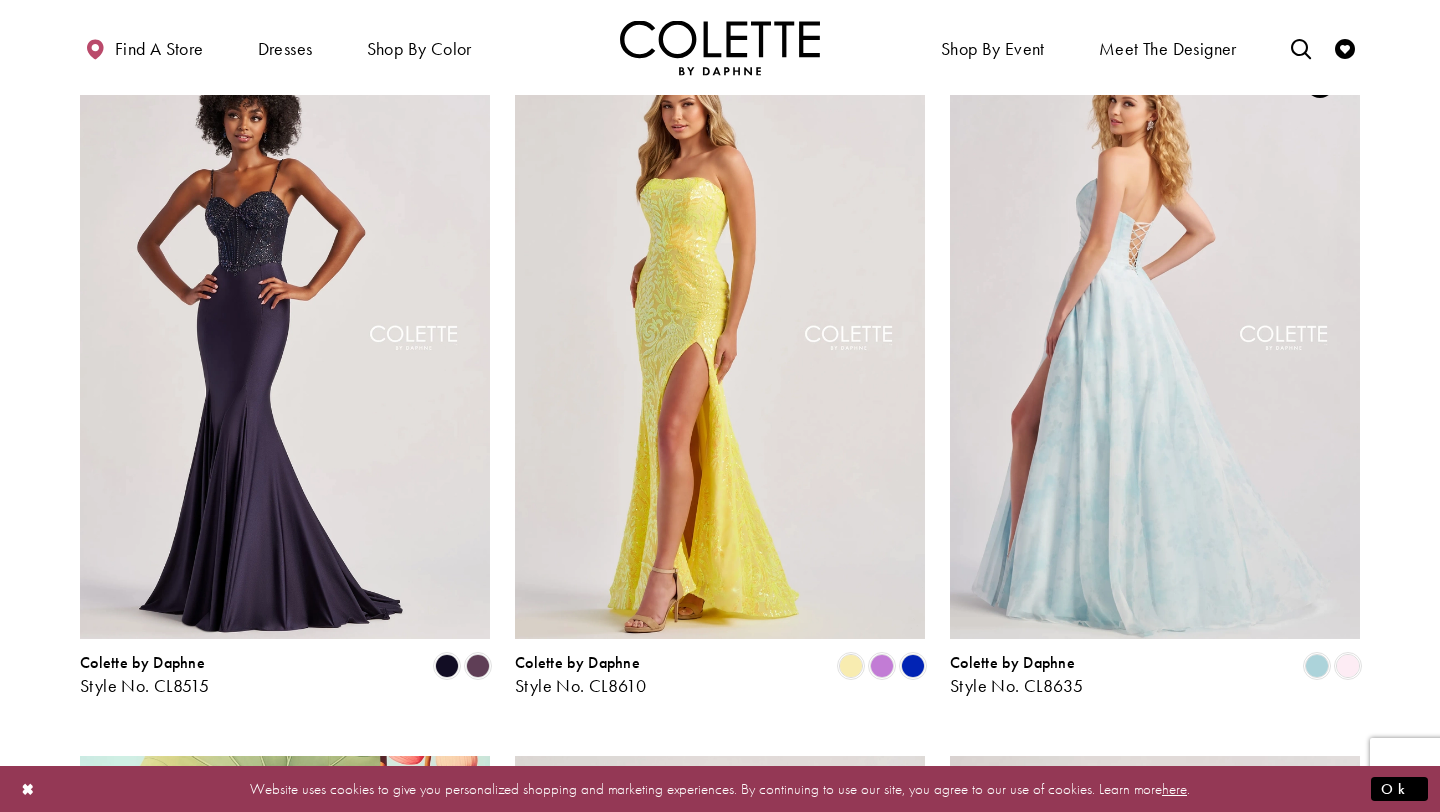click at bounding box center (1155, 341) 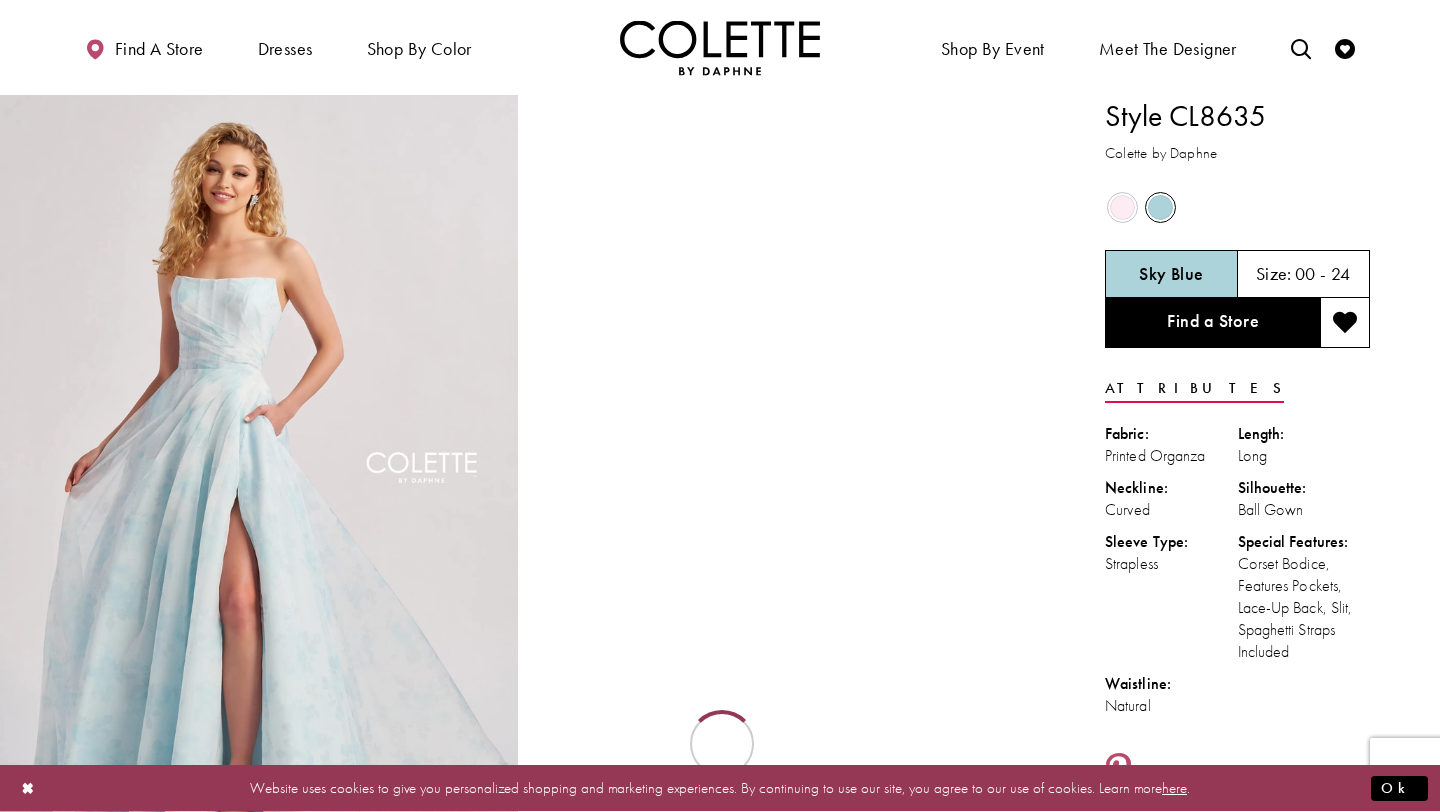 scroll, scrollTop: 0, scrollLeft: 0, axis: both 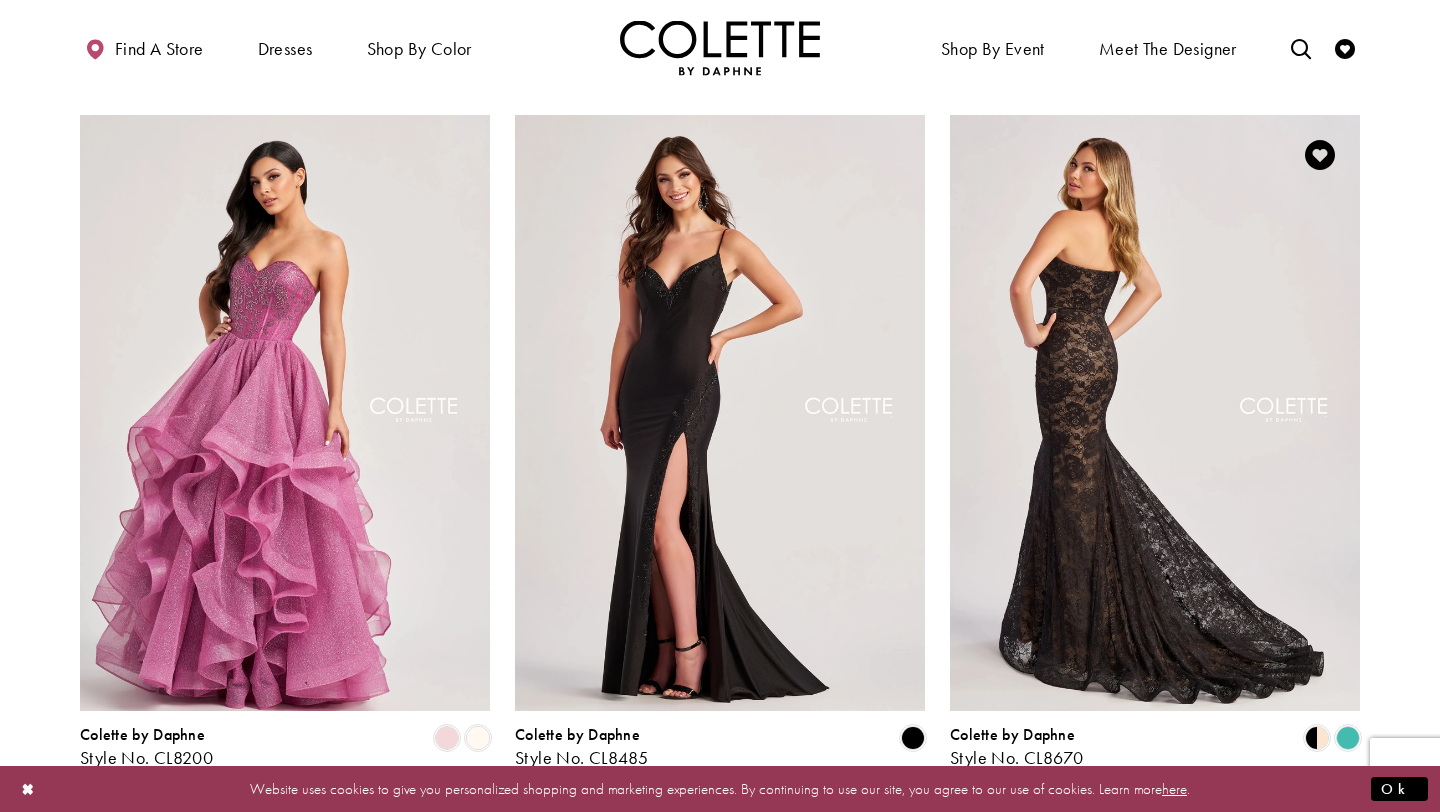 click at bounding box center [1155, 413] 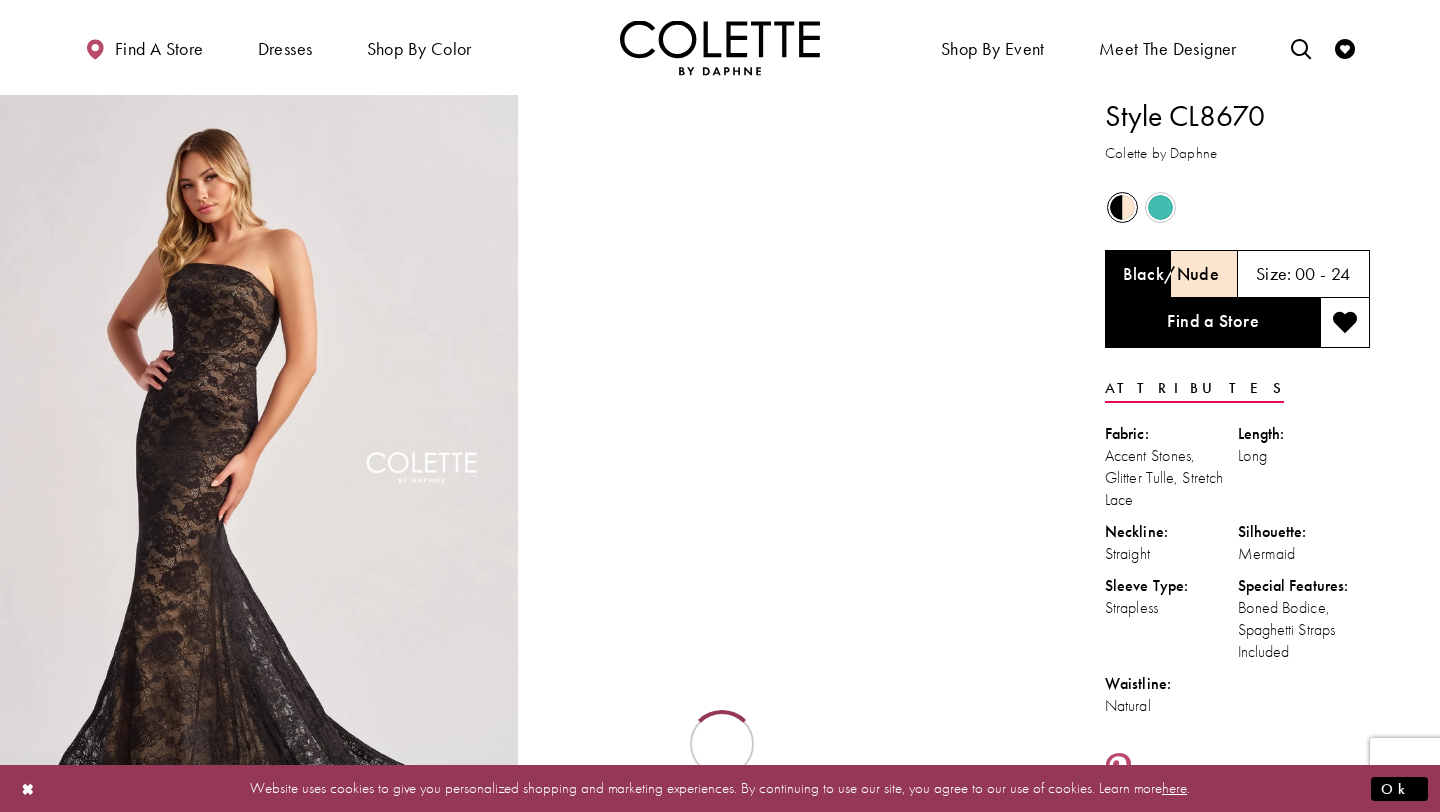 scroll, scrollTop: 0, scrollLeft: 0, axis: both 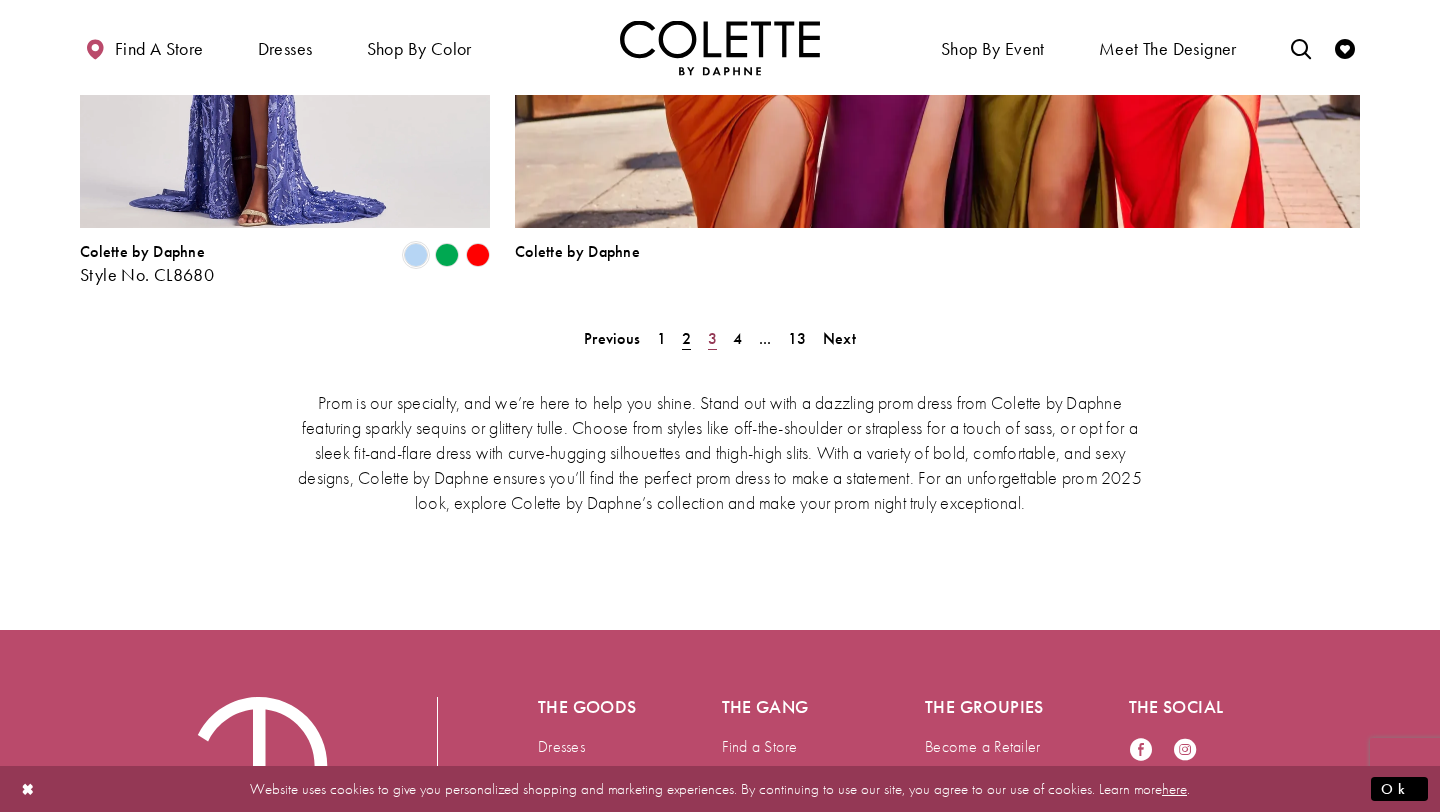 click on "3" at bounding box center [712, 338] 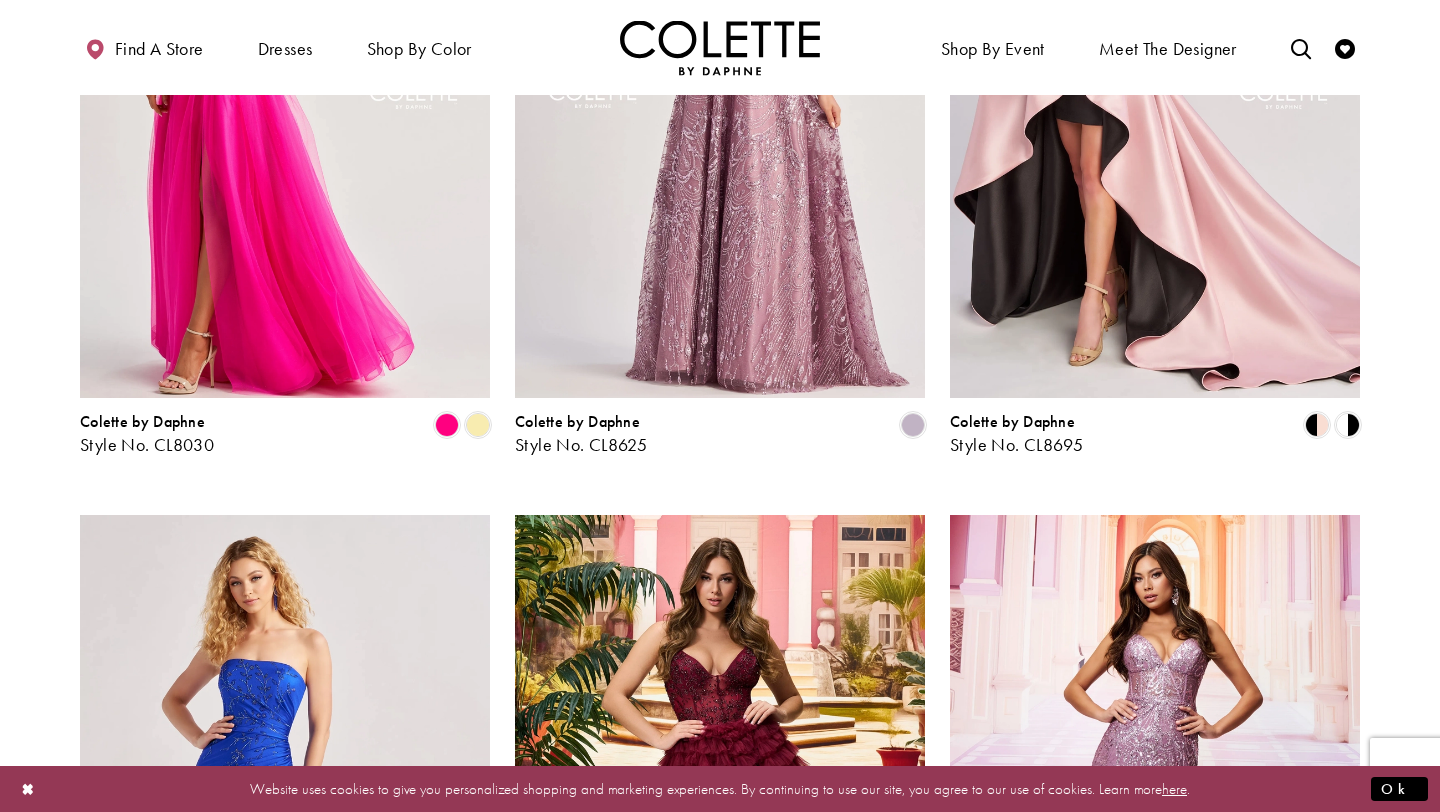 scroll, scrollTop: 2628, scrollLeft: 0, axis: vertical 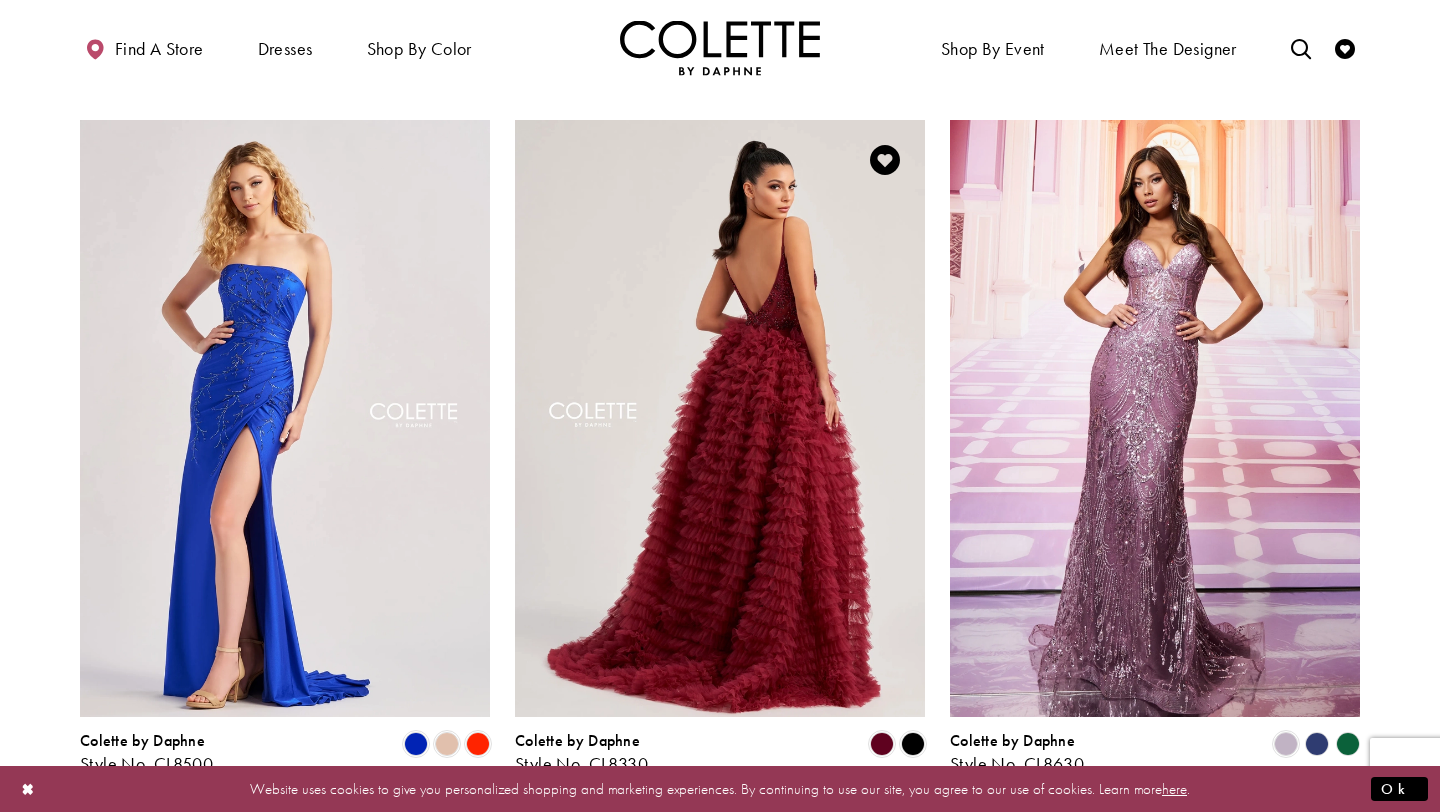 click at bounding box center (720, 418) 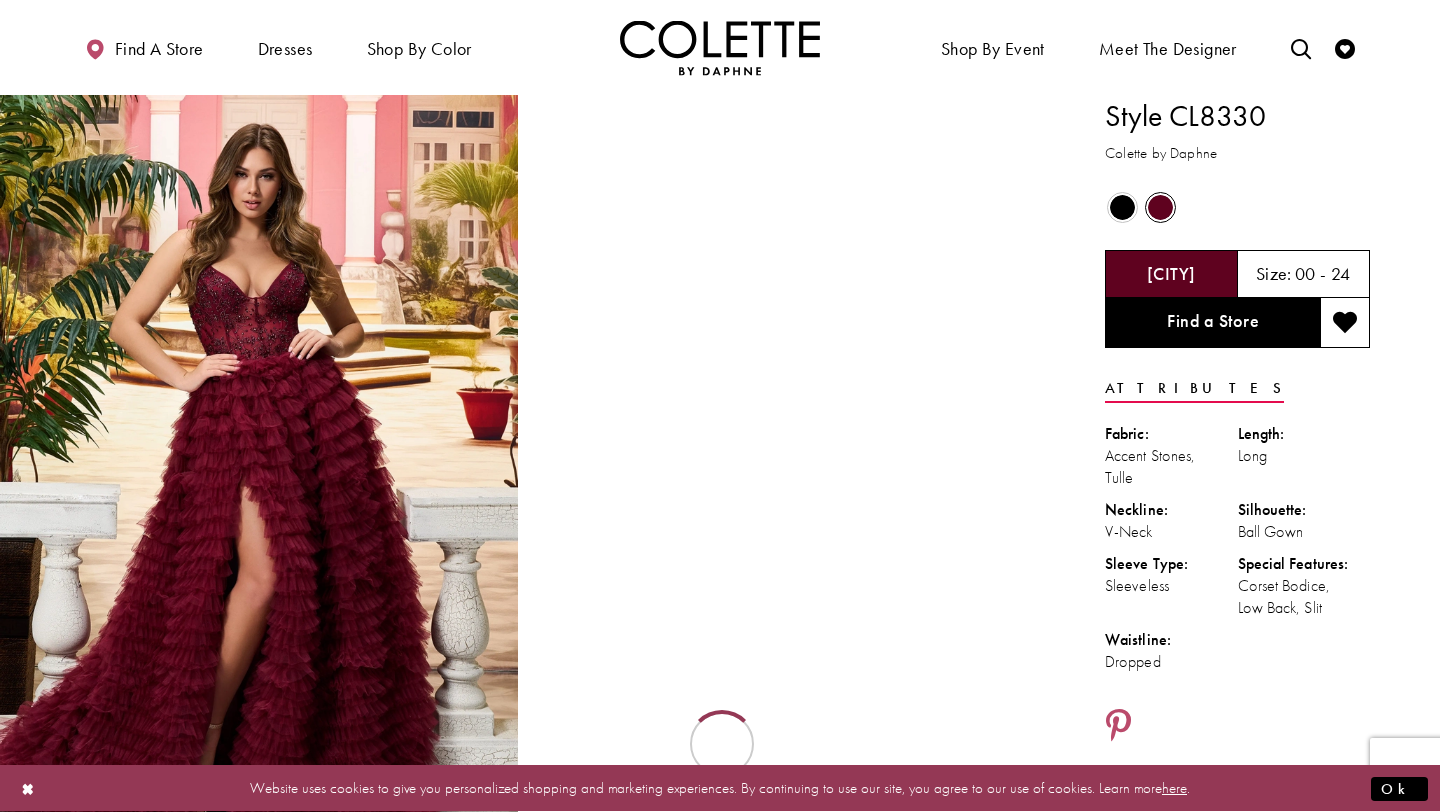 scroll, scrollTop: 0, scrollLeft: 0, axis: both 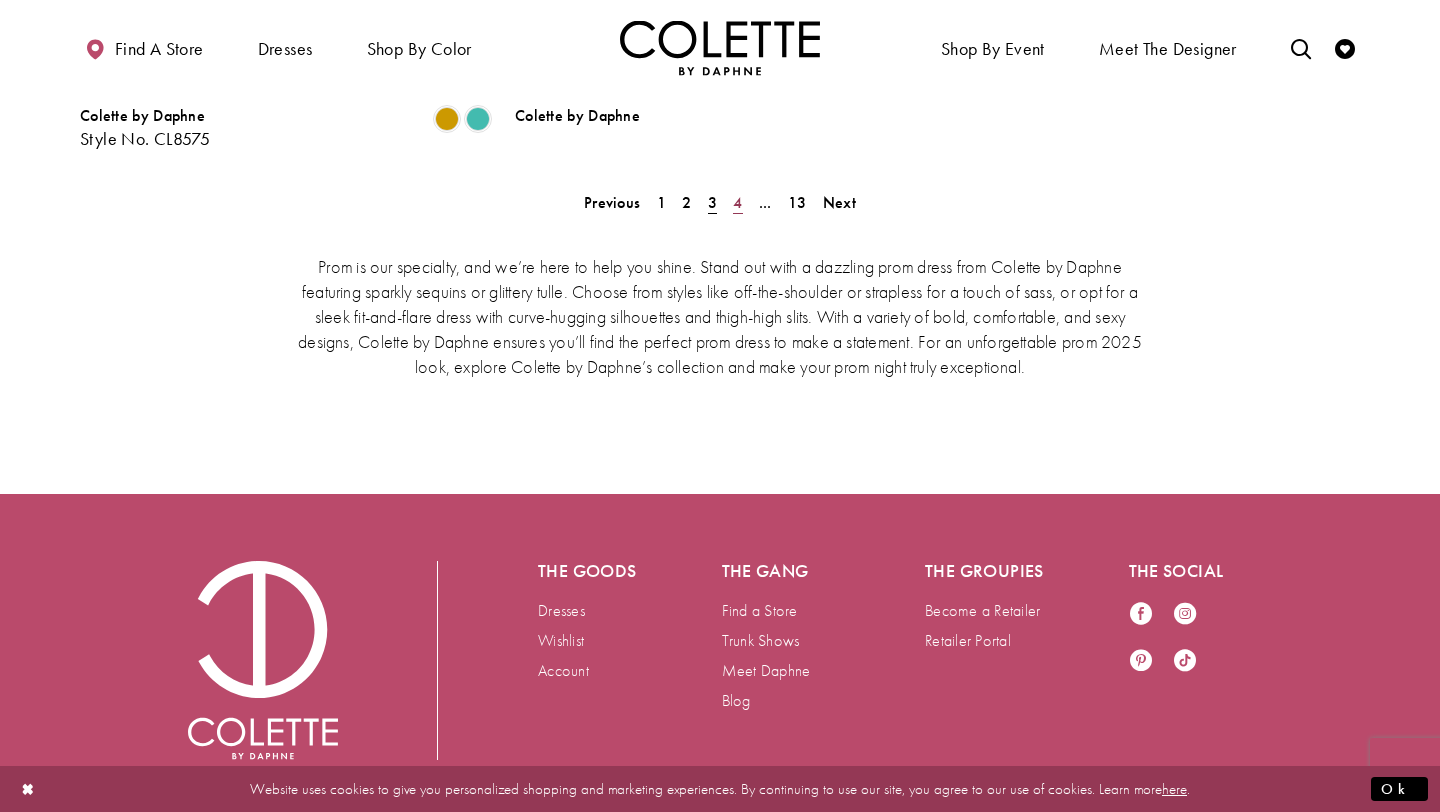 click on "4" at bounding box center [737, 202] 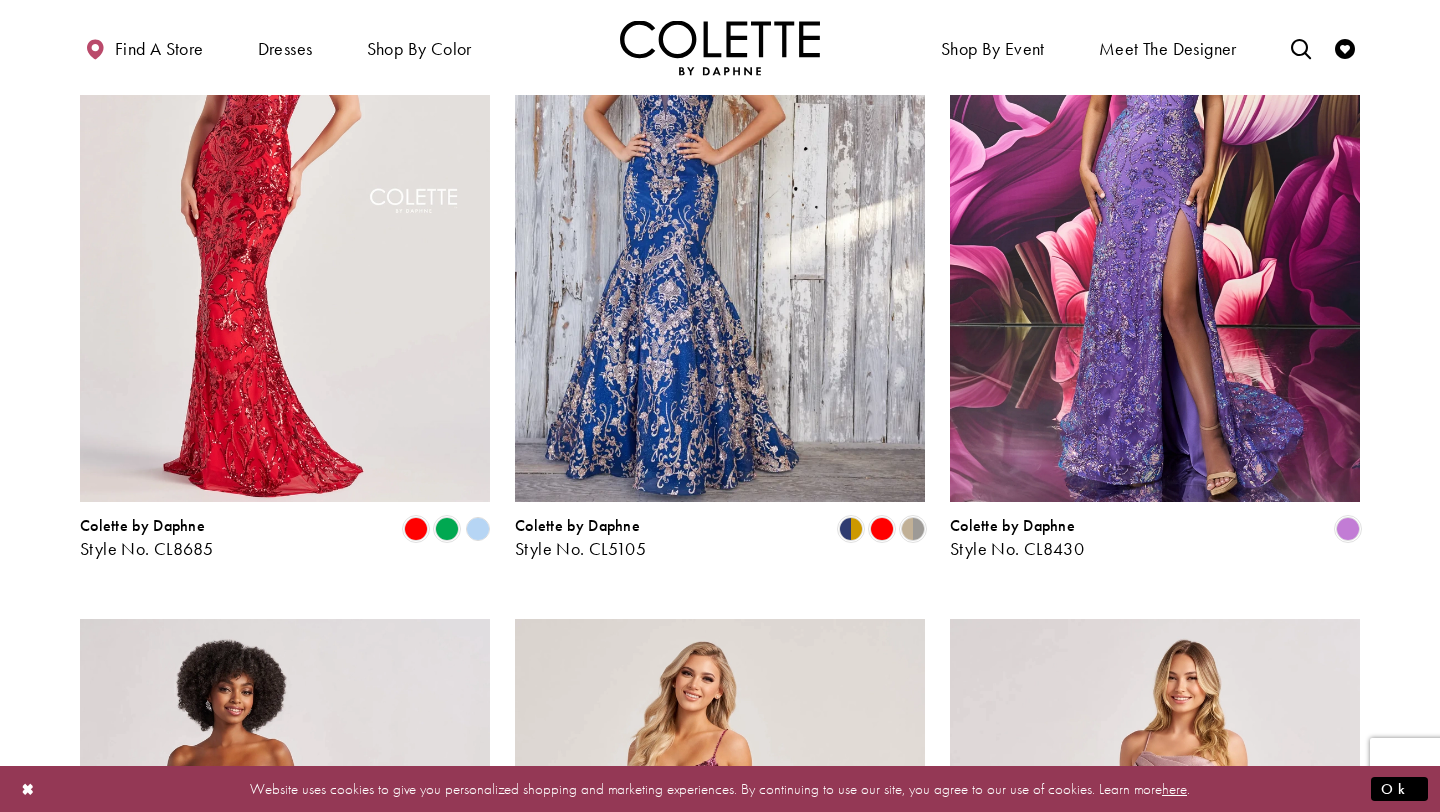 scroll, scrollTop: 1888, scrollLeft: 0, axis: vertical 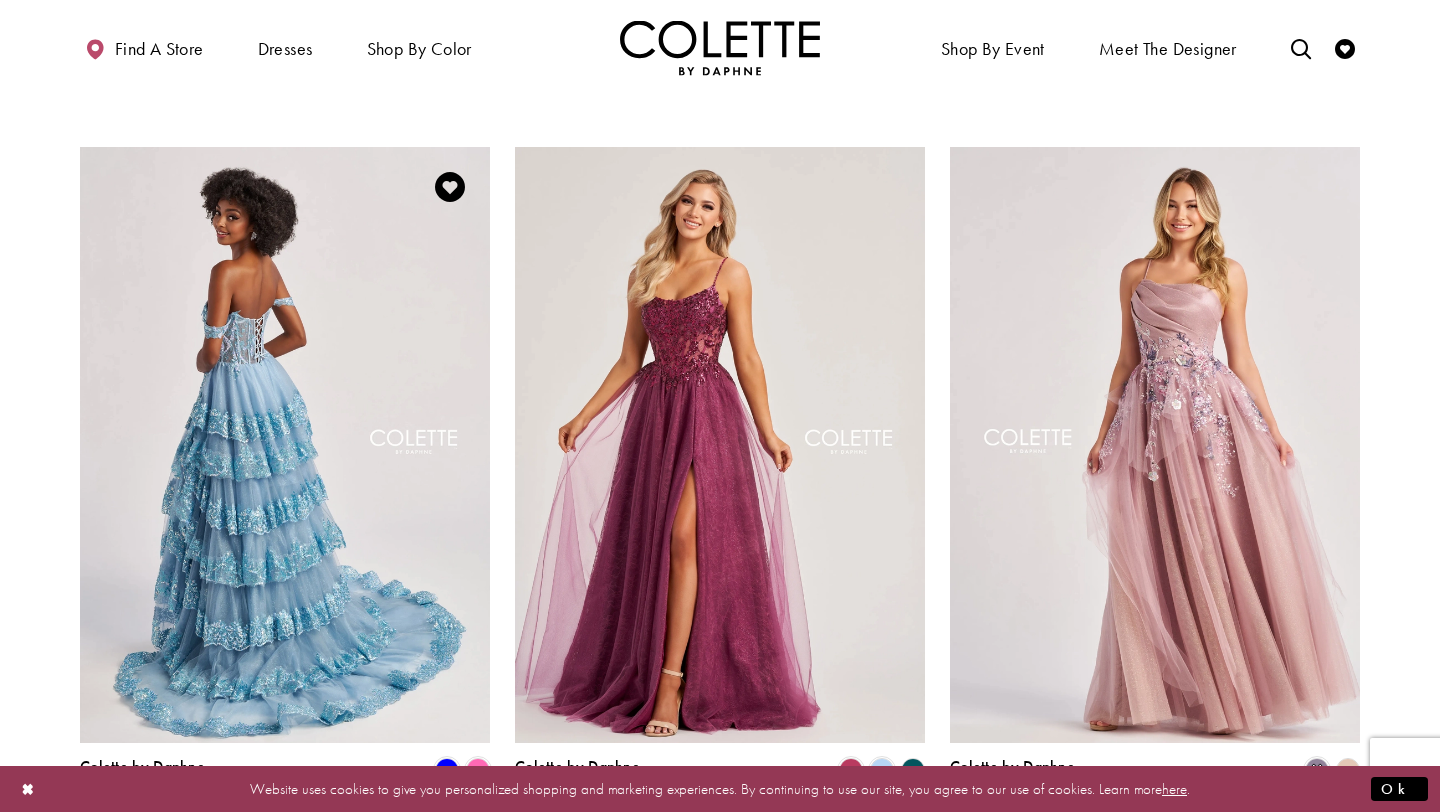 click at bounding box center [285, 445] 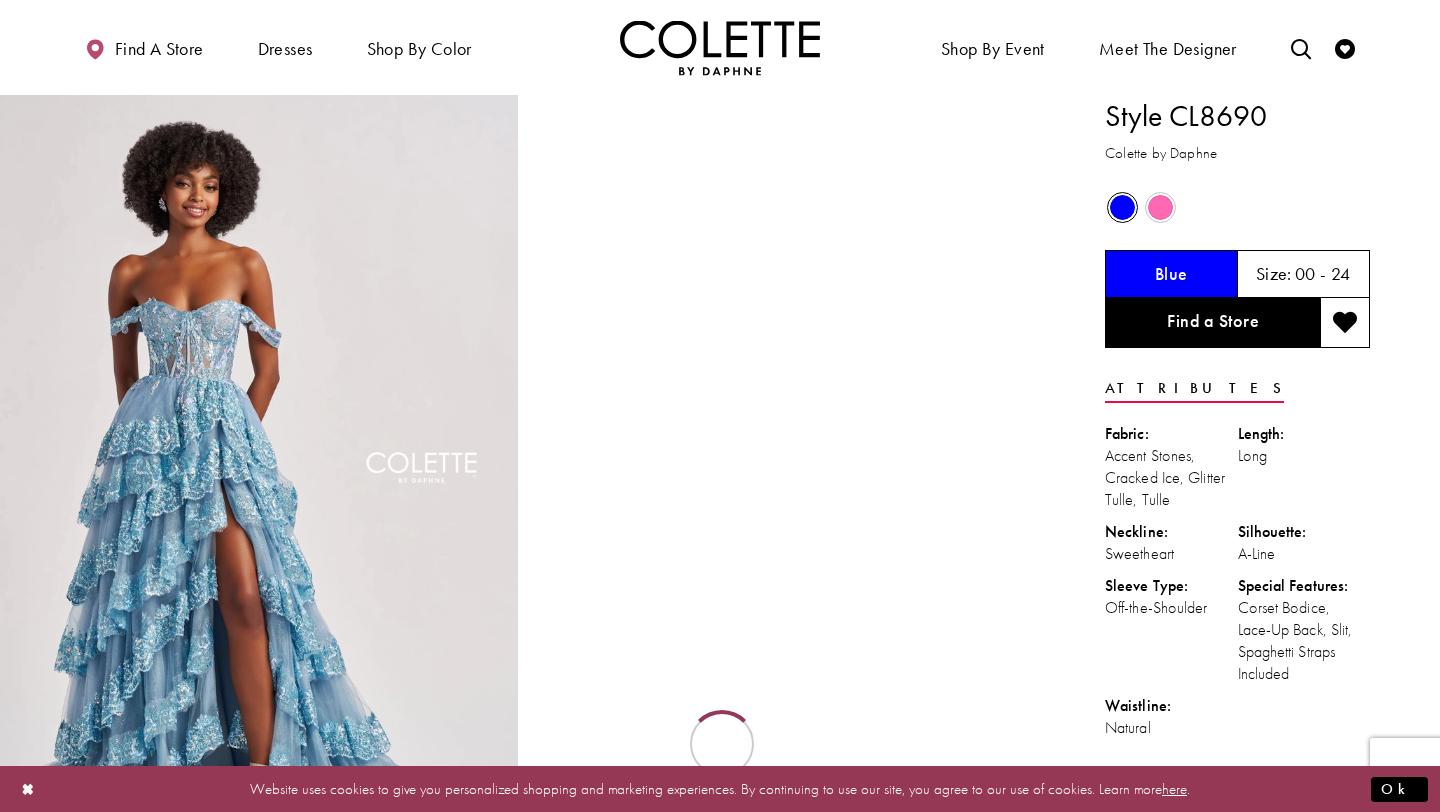 scroll, scrollTop: 0, scrollLeft: 0, axis: both 